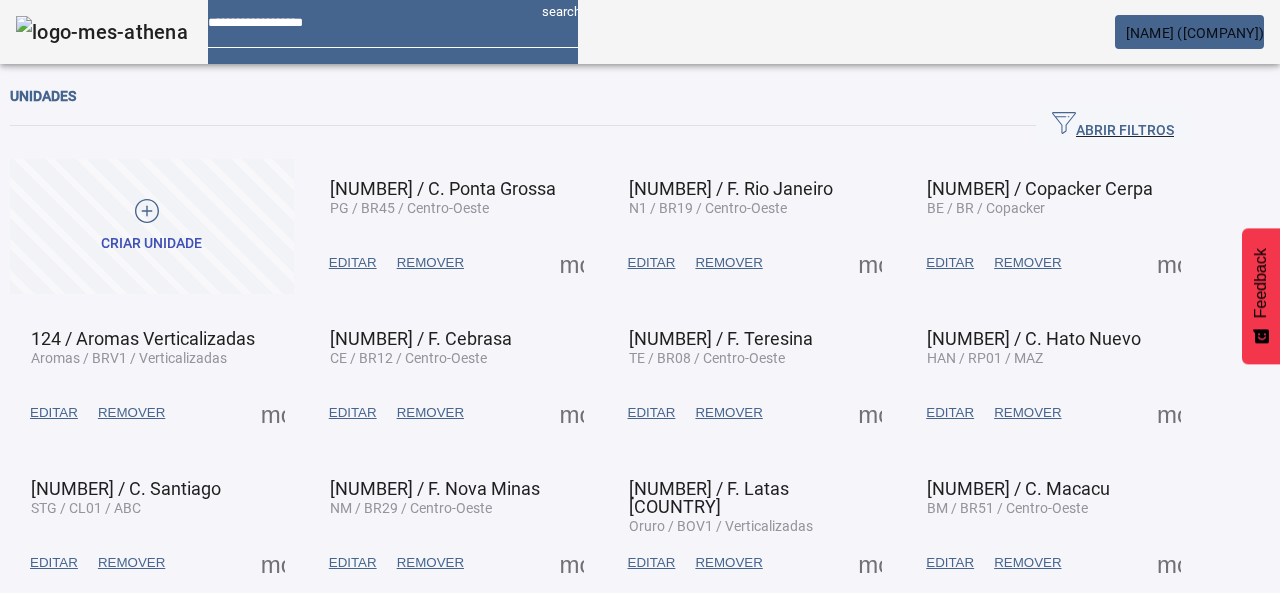 scroll, scrollTop: 0, scrollLeft: 0, axis: both 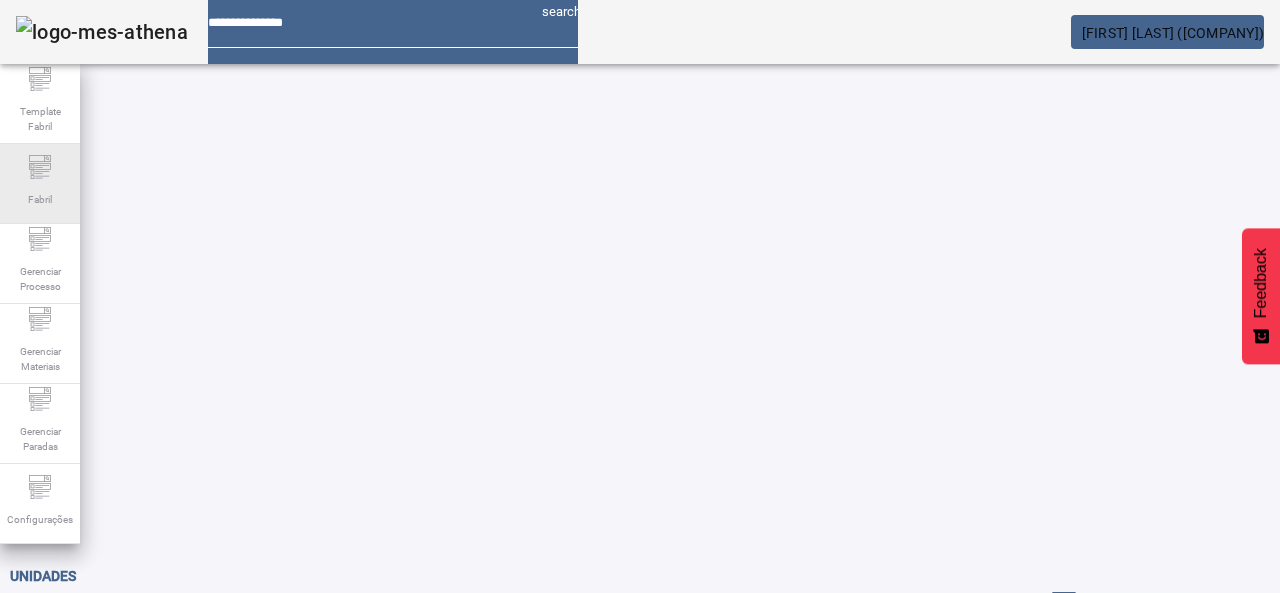 click on "Fabril" 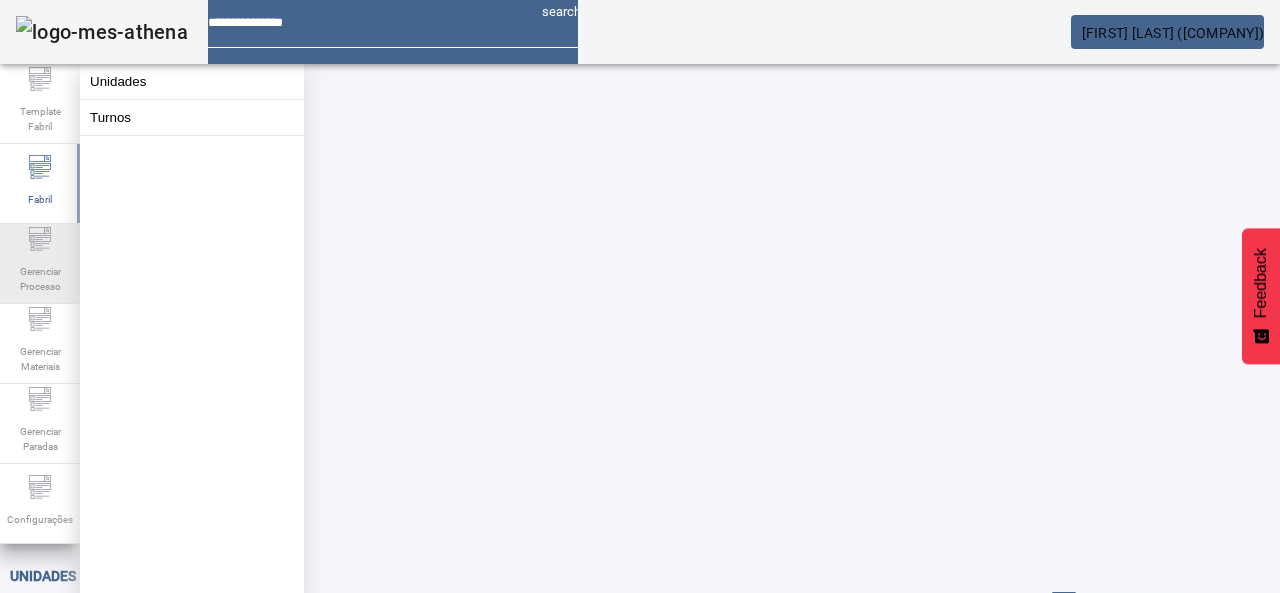 click on "Gerenciar Processo" 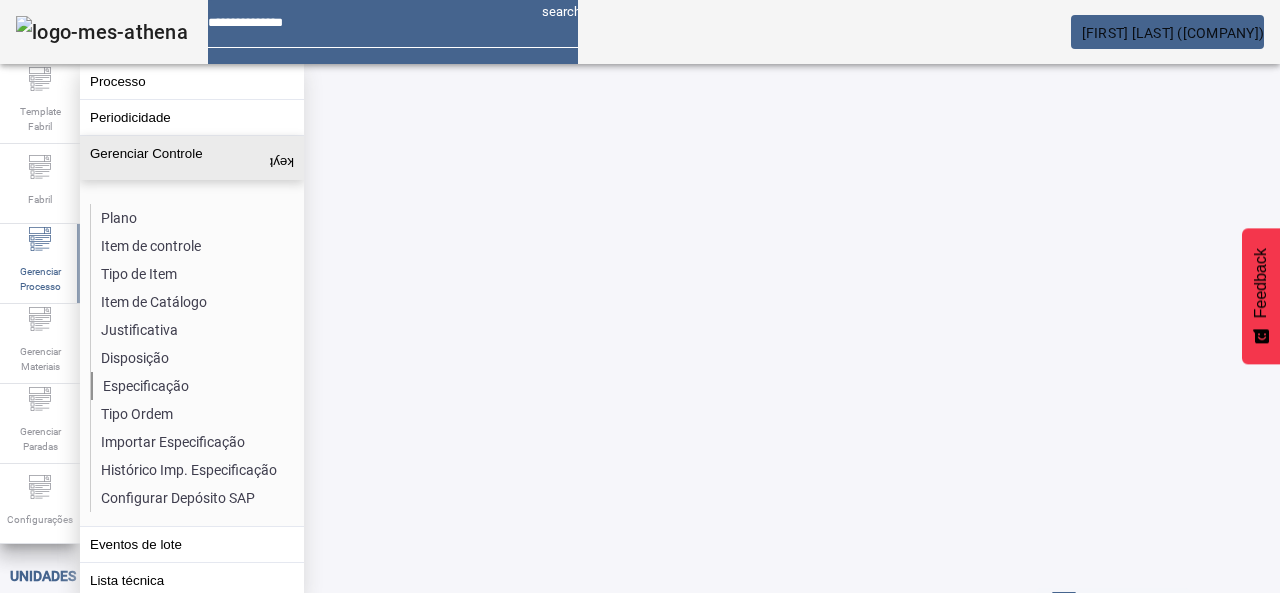 click on "Especificação" 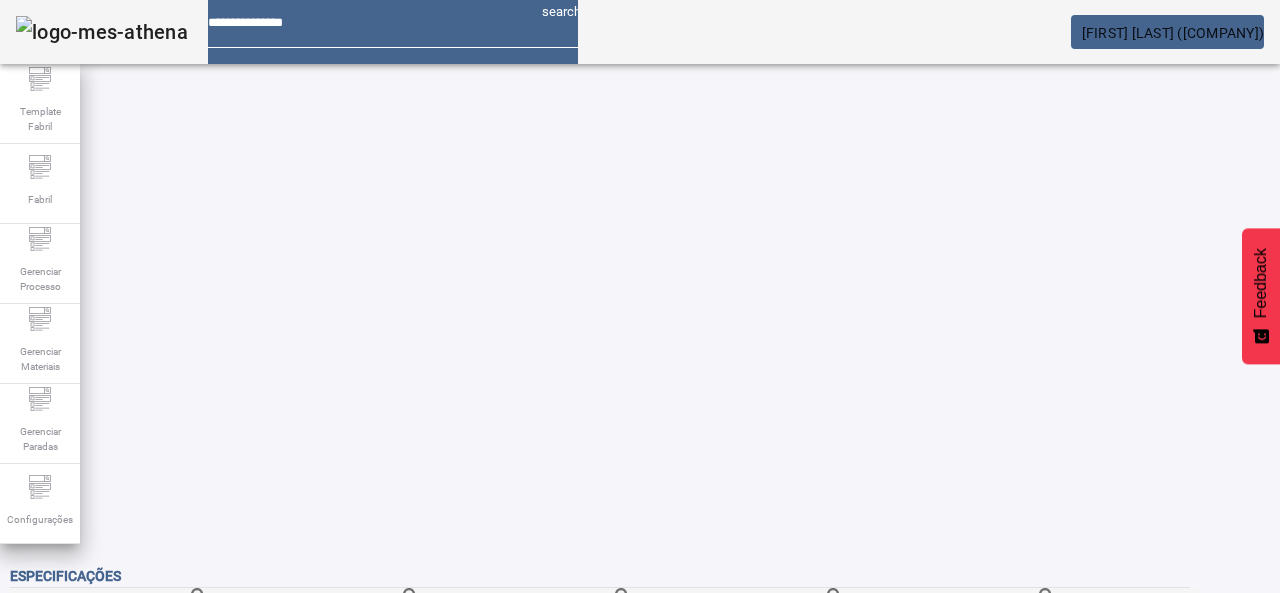 click on "Pesquise por item de controle" at bounding box center [137, 600] 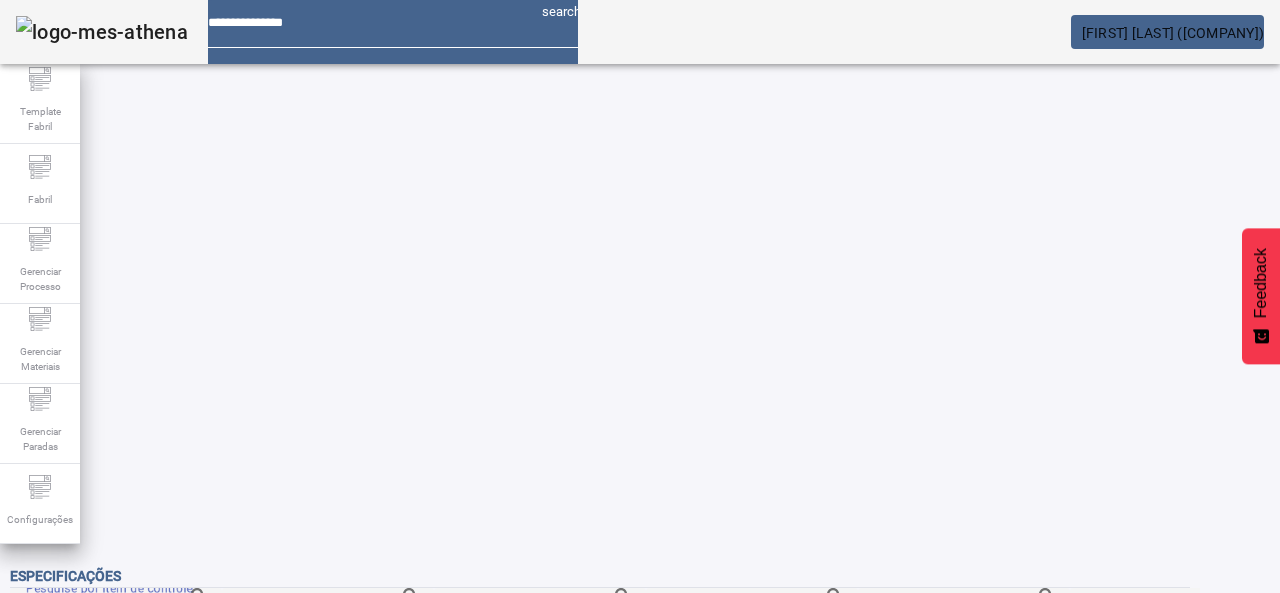 paste on "**********" 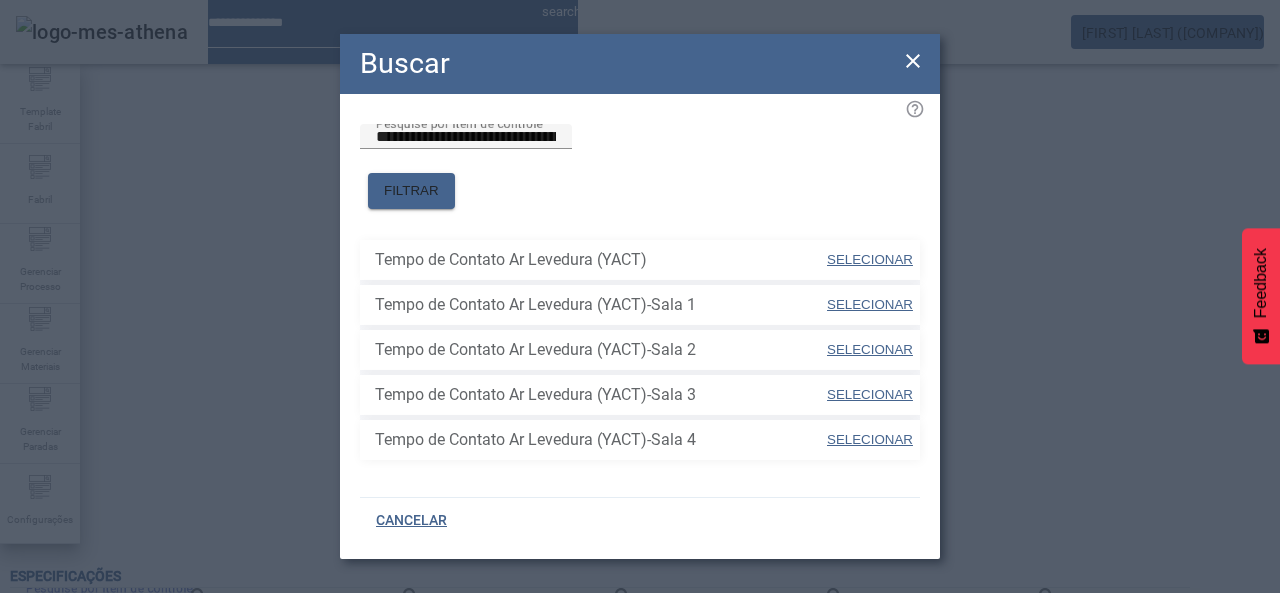 click on "SELECIONAR" at bounding box center (870, 259) 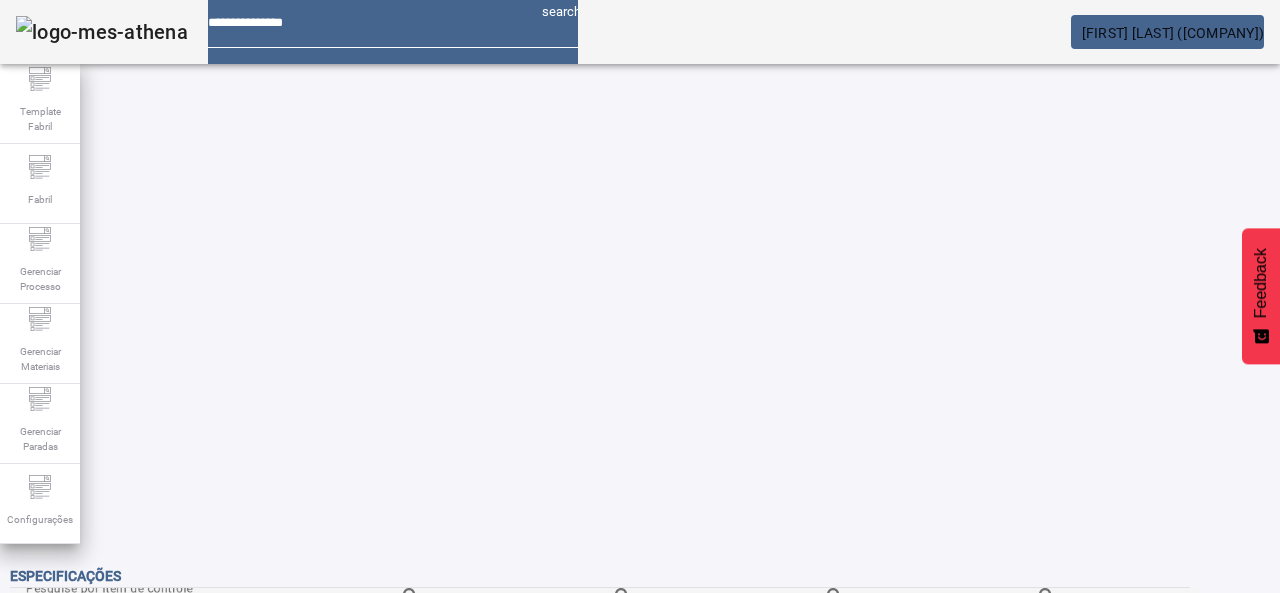 click on "Pesquise por unidade" at bounding box center [743, 600] 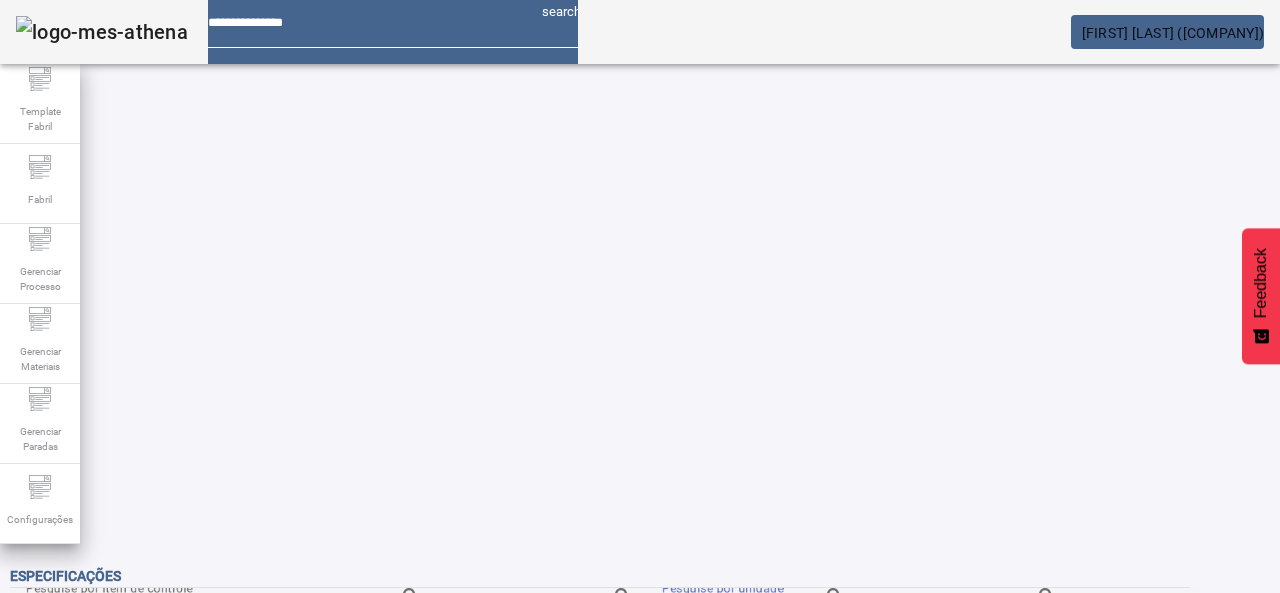 drag, startPoint x: 749, startPoint y: 223, endPoint x: 936, endPoint y: 222, distance: 187.00267 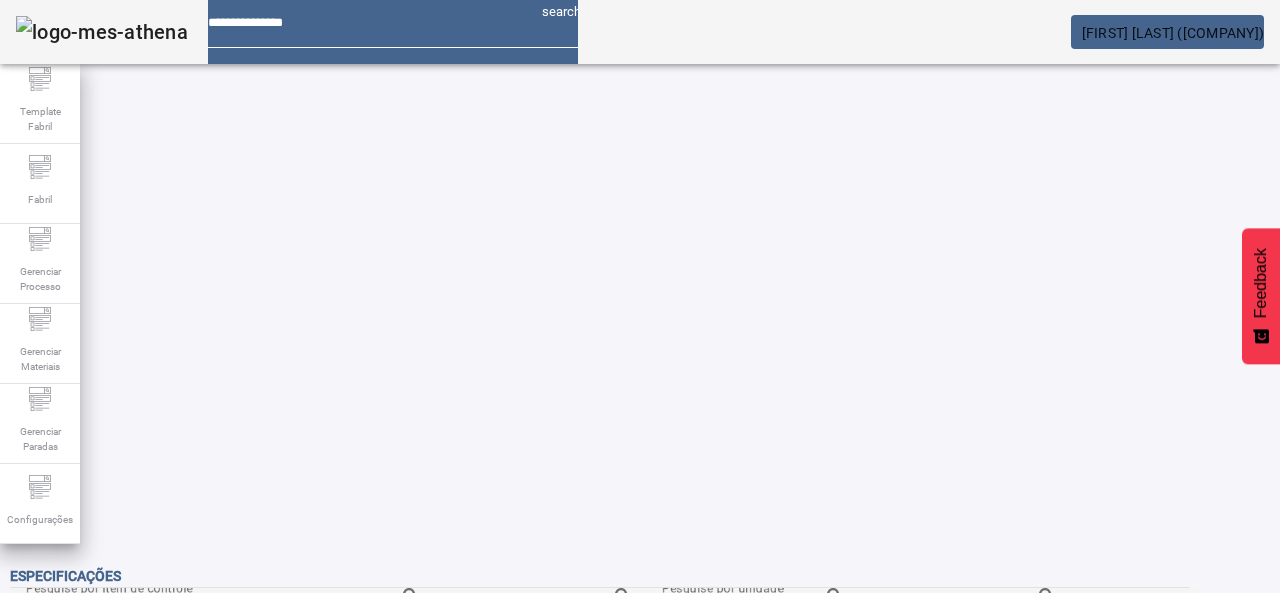 click 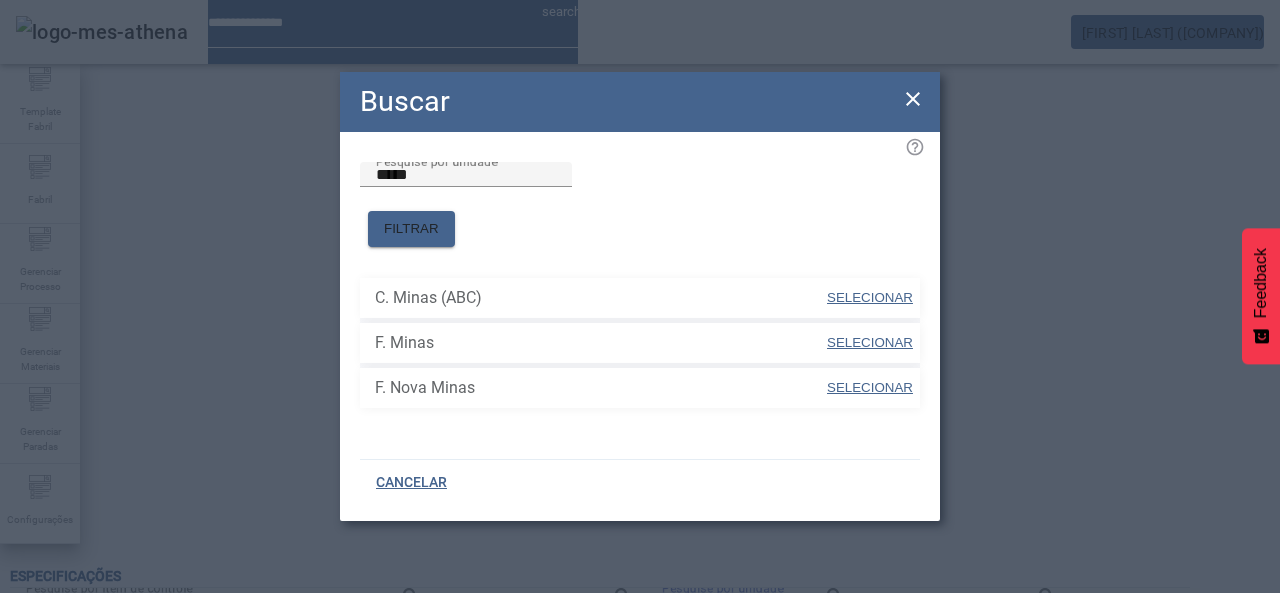 click on "SELECIONAR" at bounding box center [870, 387] 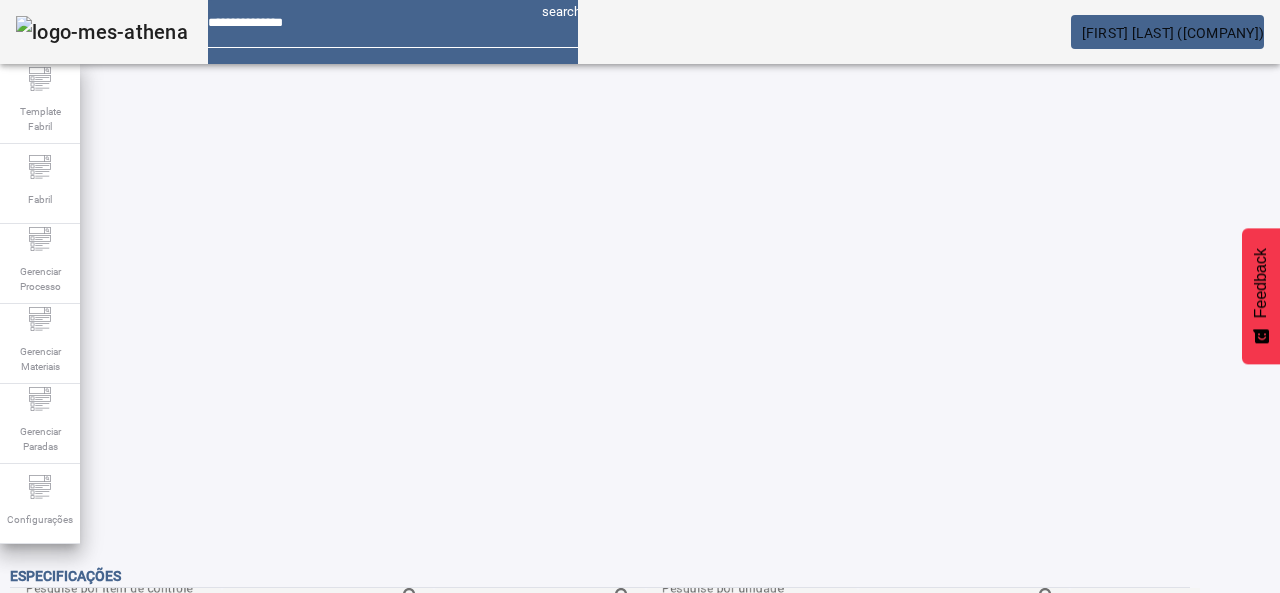 click on "FILTRAR" 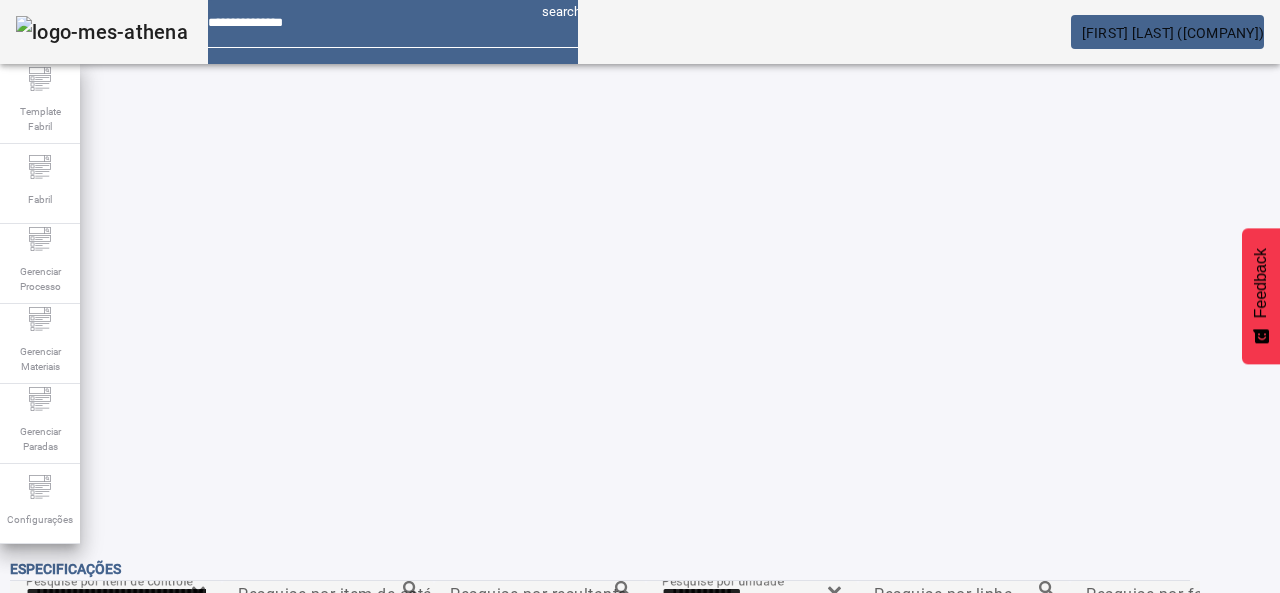 scroll, scrollTop: 6, scrollLeft: 0, axis: vertical 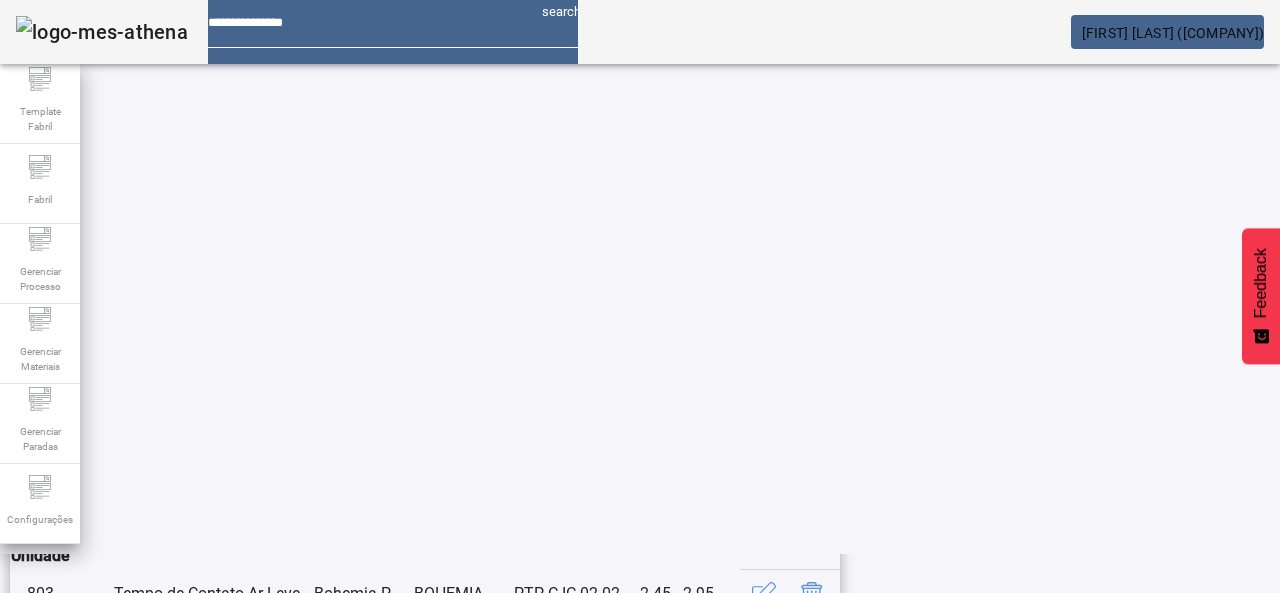 click 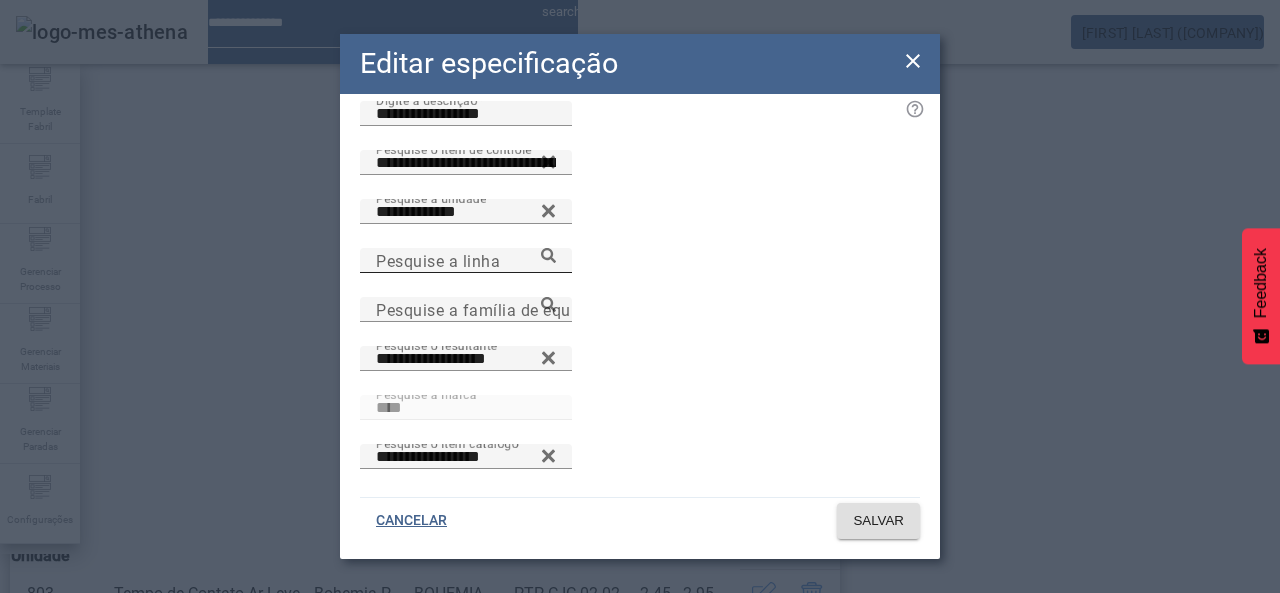 scroll, scrollTop: 172, scrollLeft: 0, axis: vertical 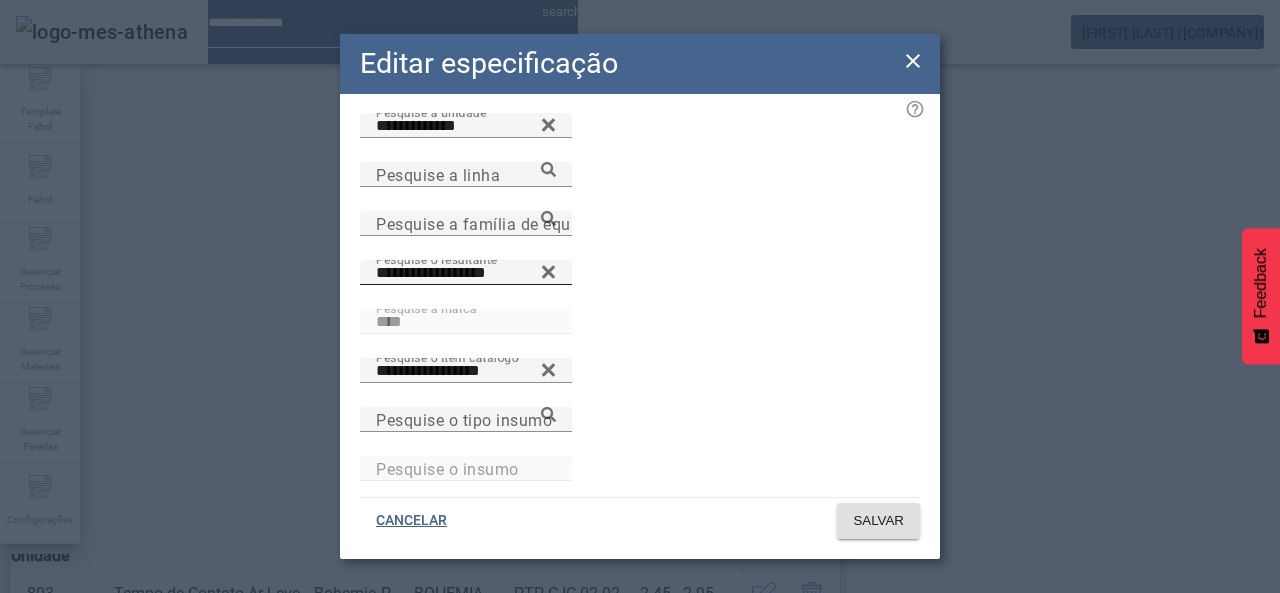 click 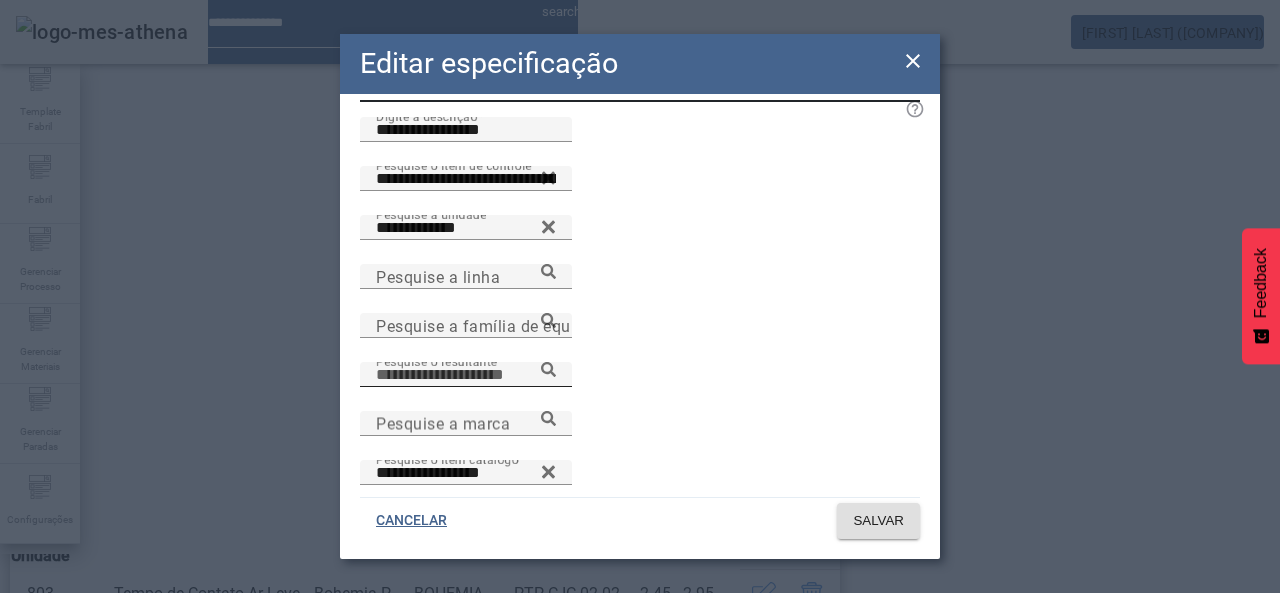 scroll, scrollTop: 0, scrollLeft: 0, axis: both 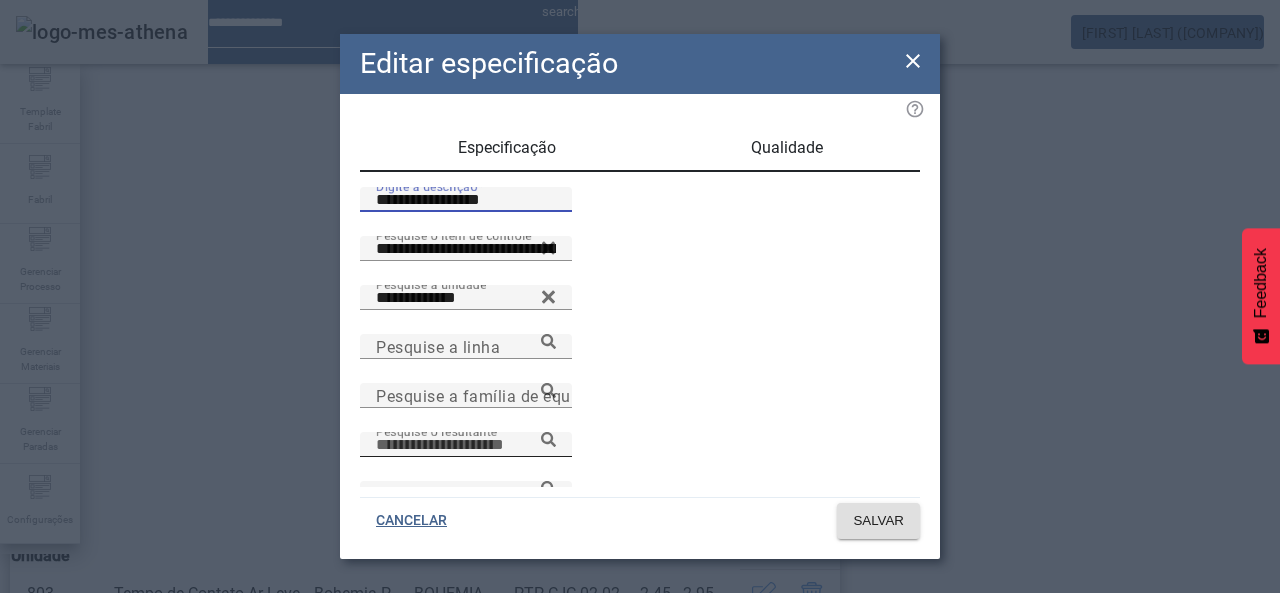 drag, startPoint x: 507, startPoint y: 217, endPoint x: 314, endPoint y: 219, distance: 193.01036 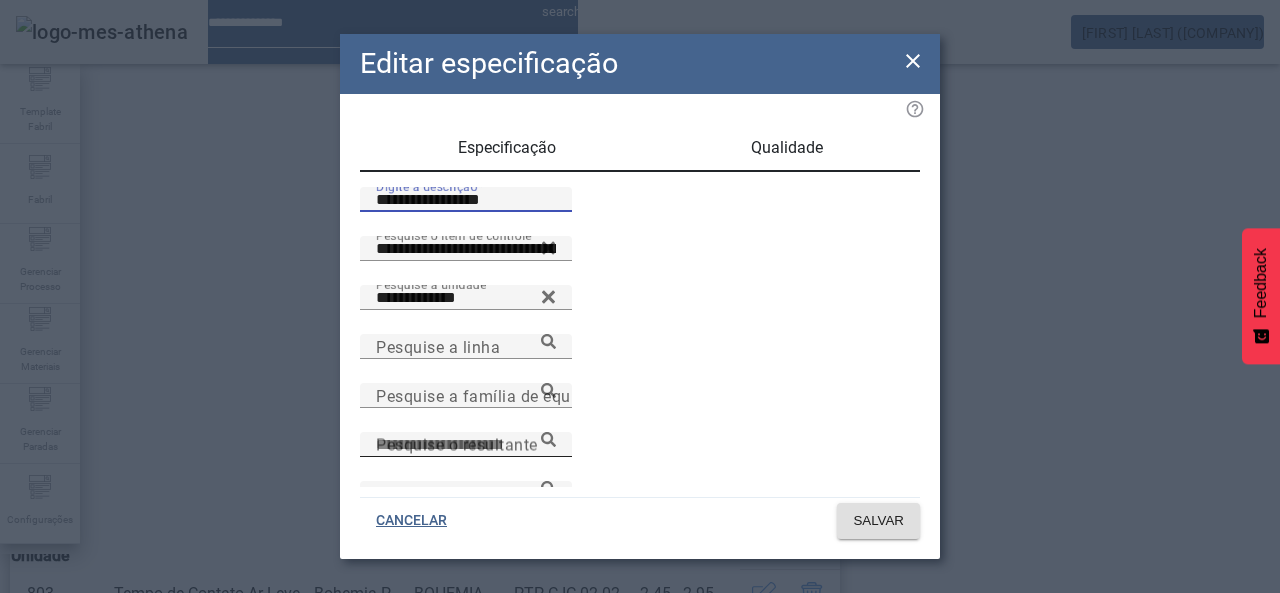 paste 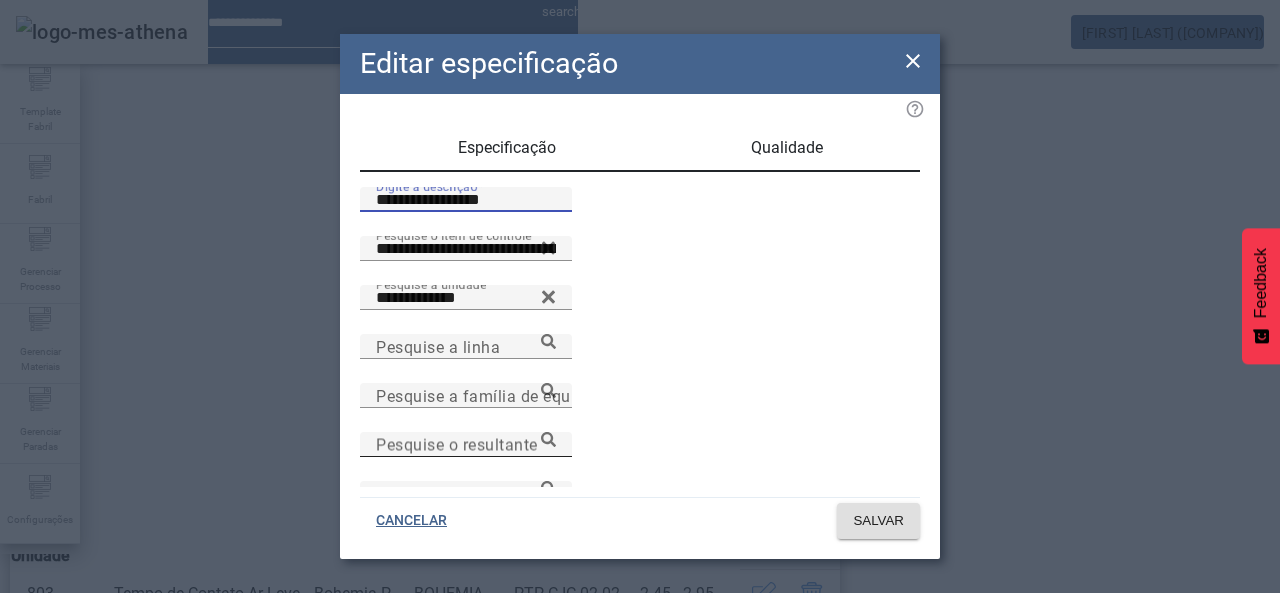 type on "**********" 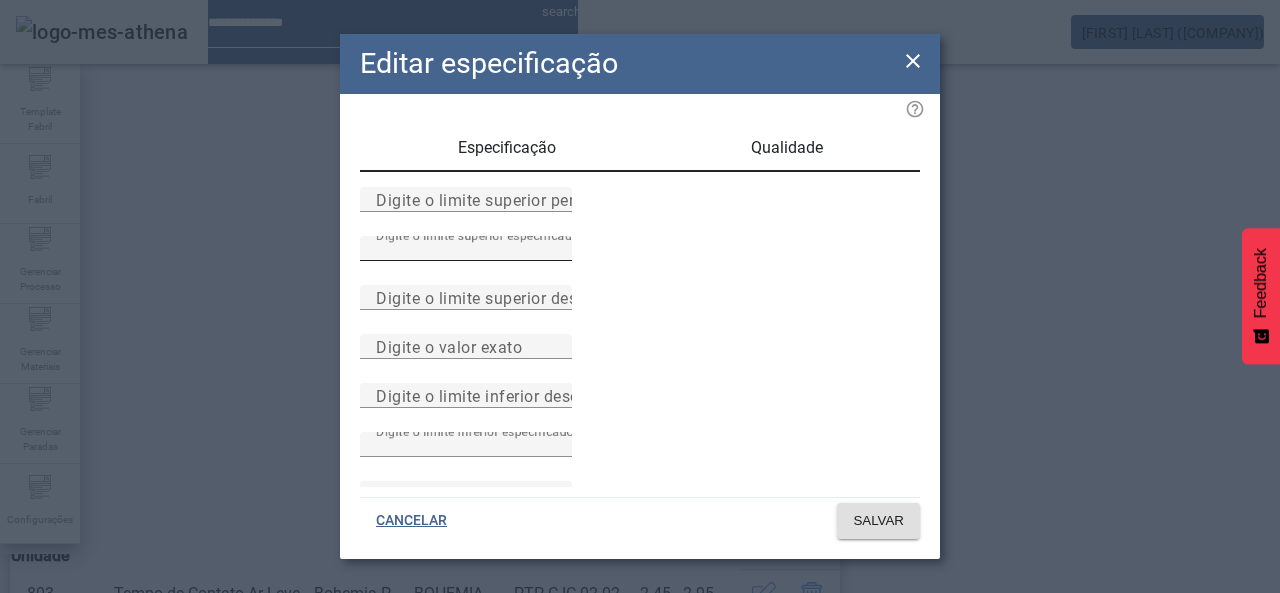 click on "*" at bounding box center [466, 249] 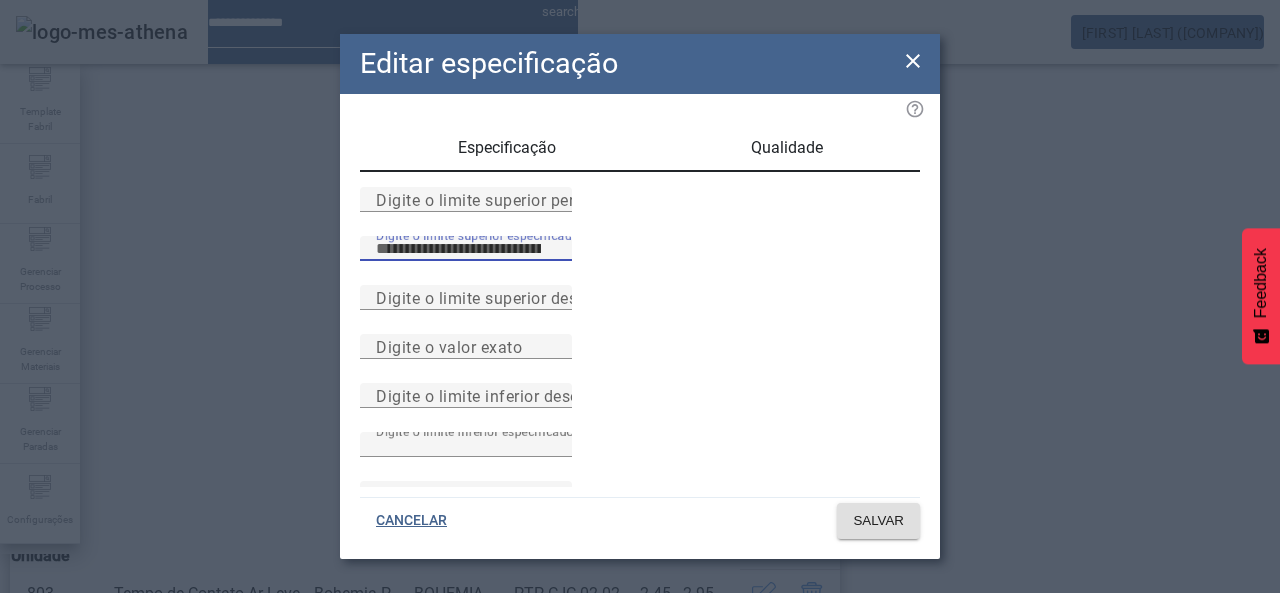 scroll, scrollTop: 250, scrollLeft: 0, axis: vertical 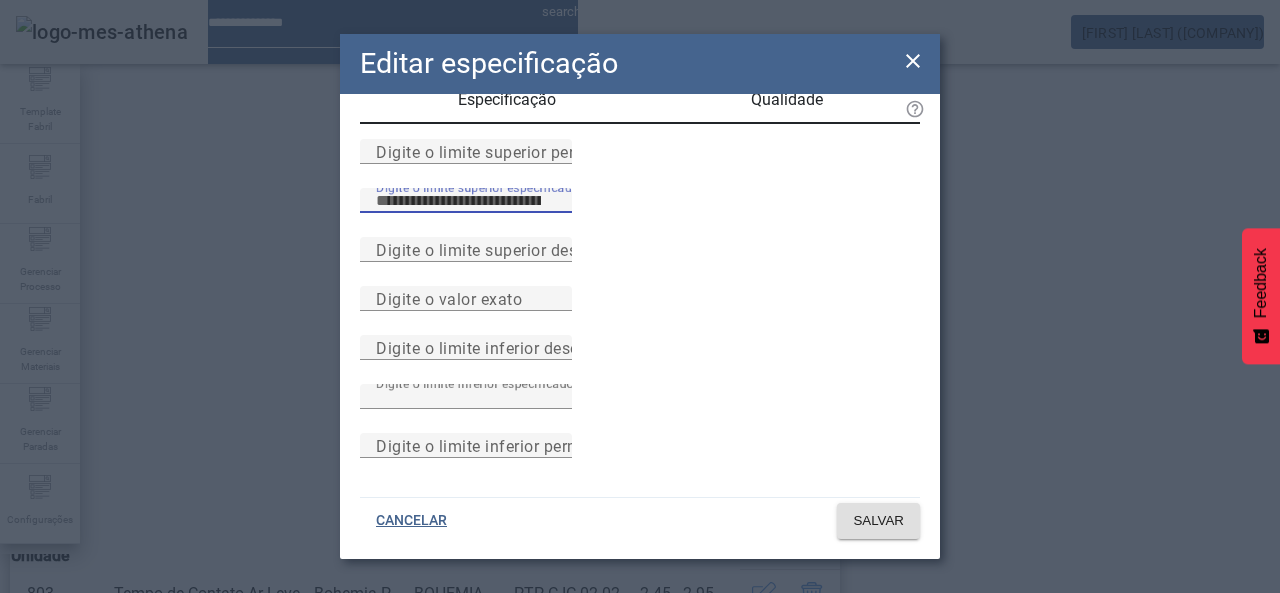 type on "***" 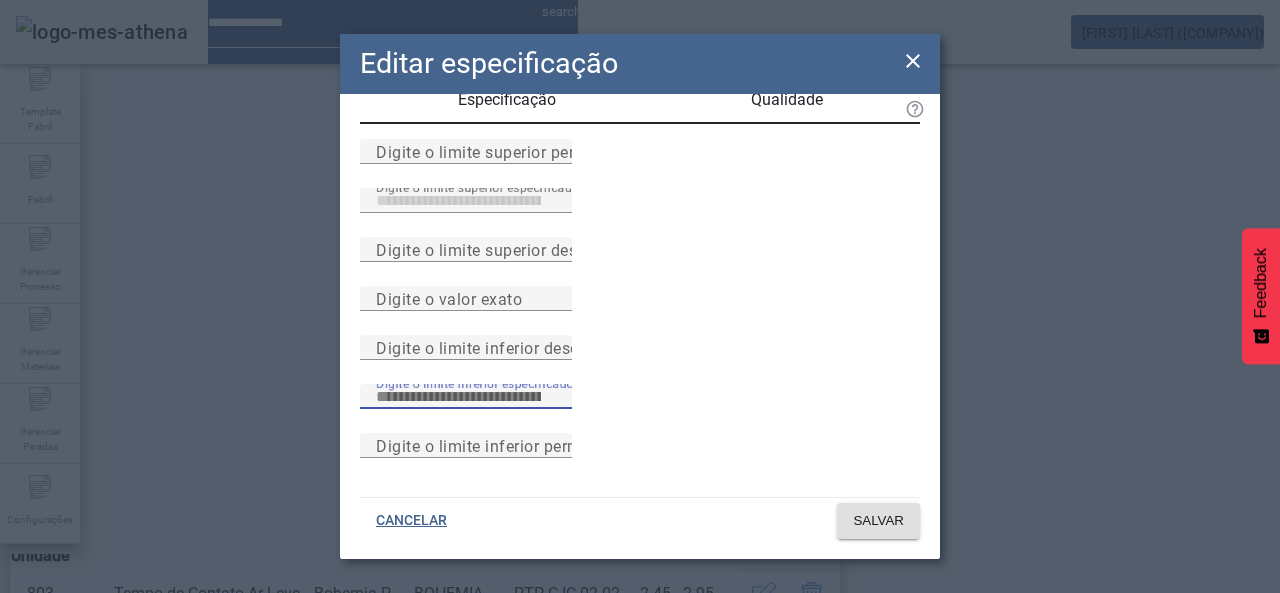 drag, startPoint x: 446, startPoint y: 365, endPoint x: 372, endPoint y: 365, distance: 74 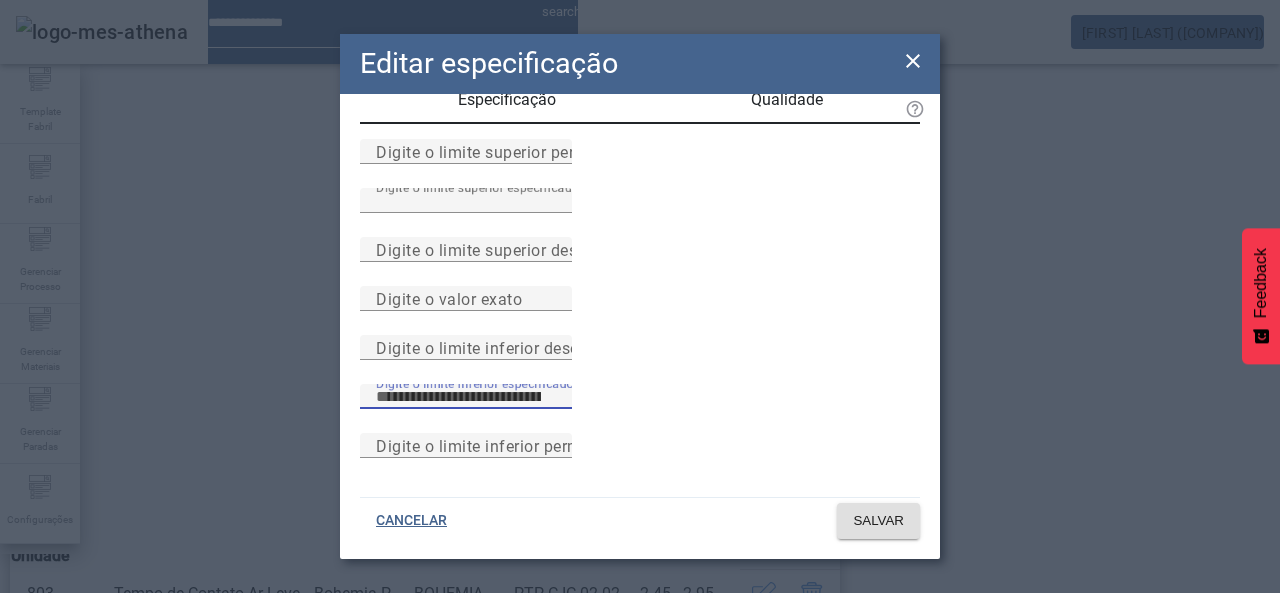 click on "Digite o limite inferior especificado *" at bounding box center (640, 408) 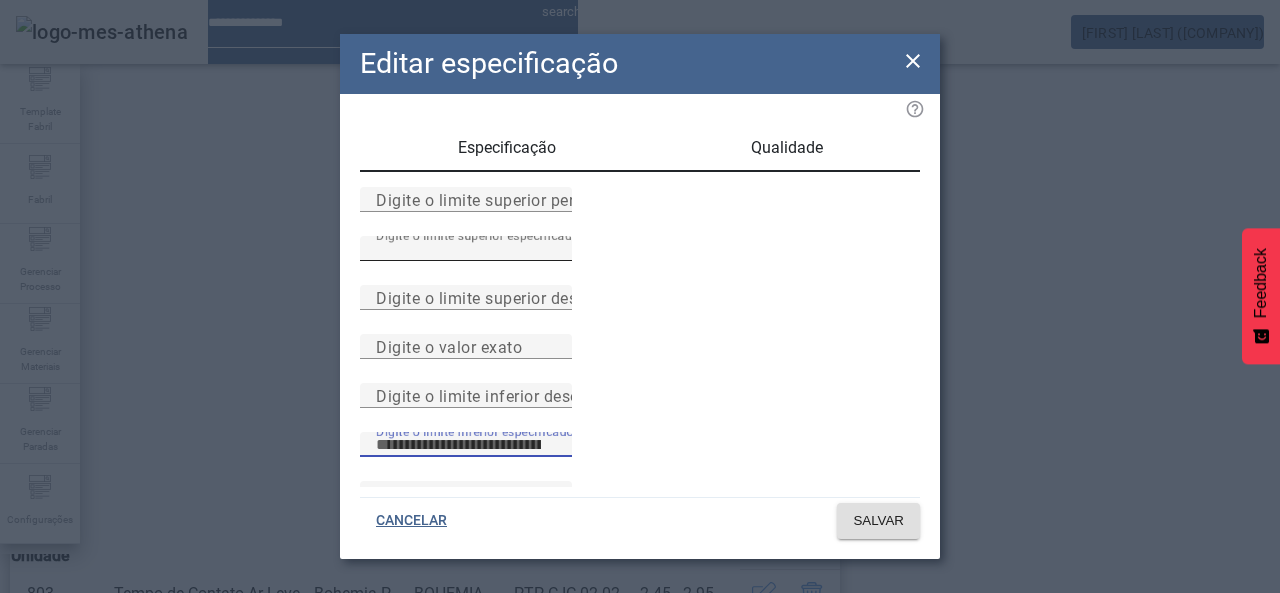 type on "***" 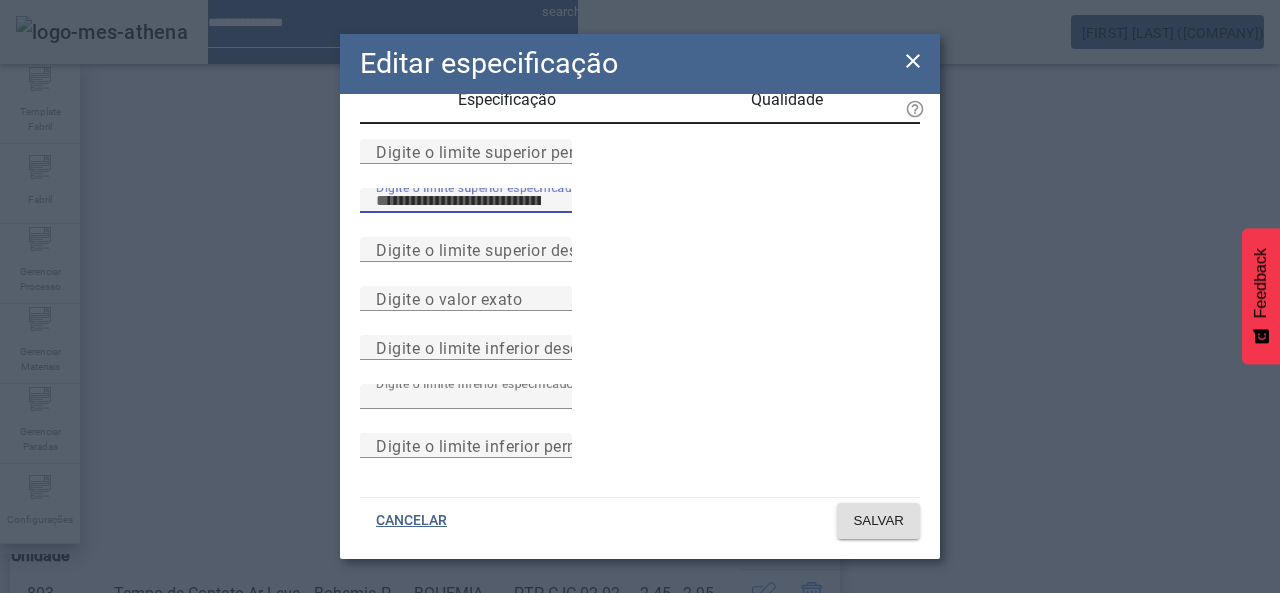 scroll, scrollTop: 250, scrollLeft: 0, axis: vertical 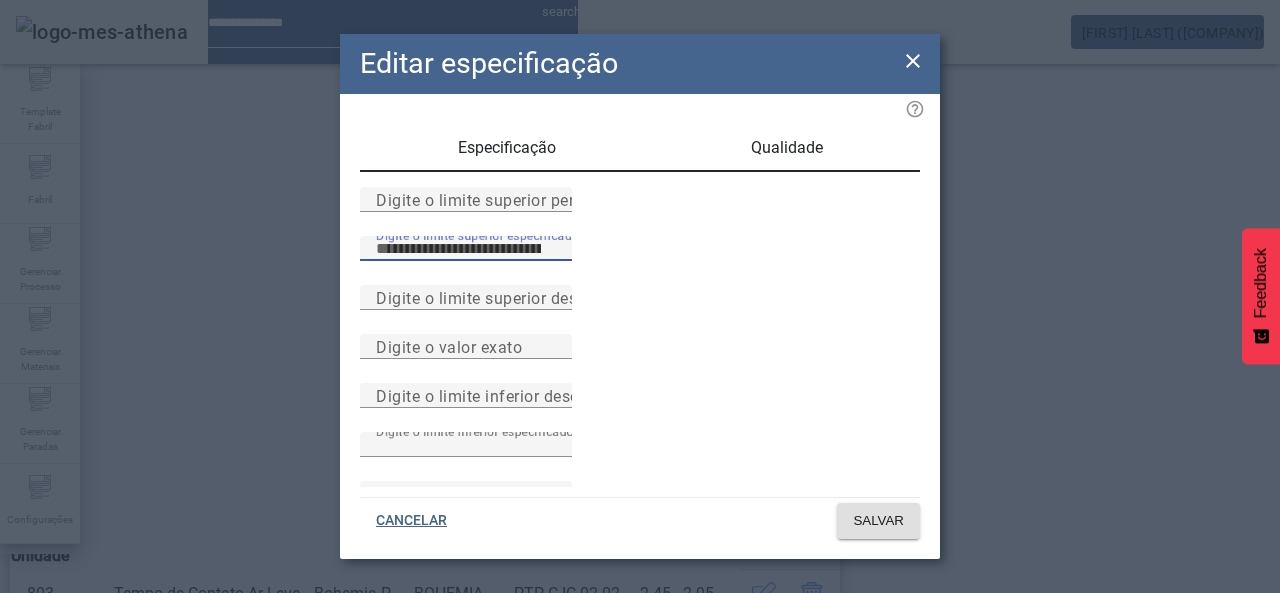 click on "Especificação" at bounding box center [507, 148] 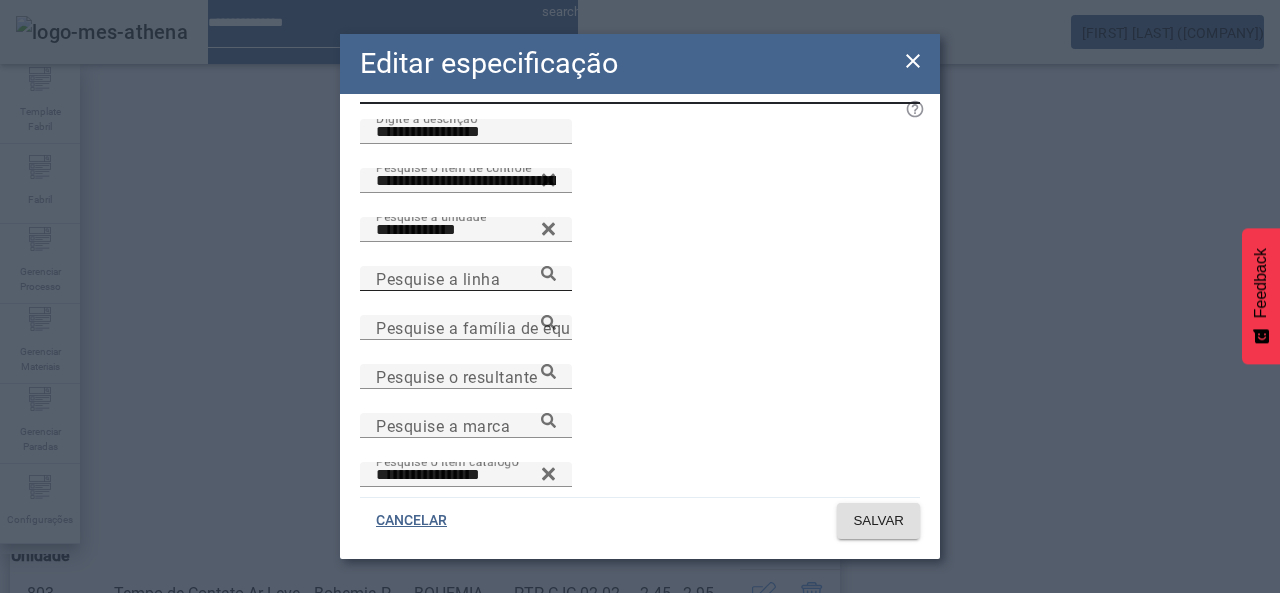 scroll, scrollTop: 100, scrollLeft: 0, axis: vertical 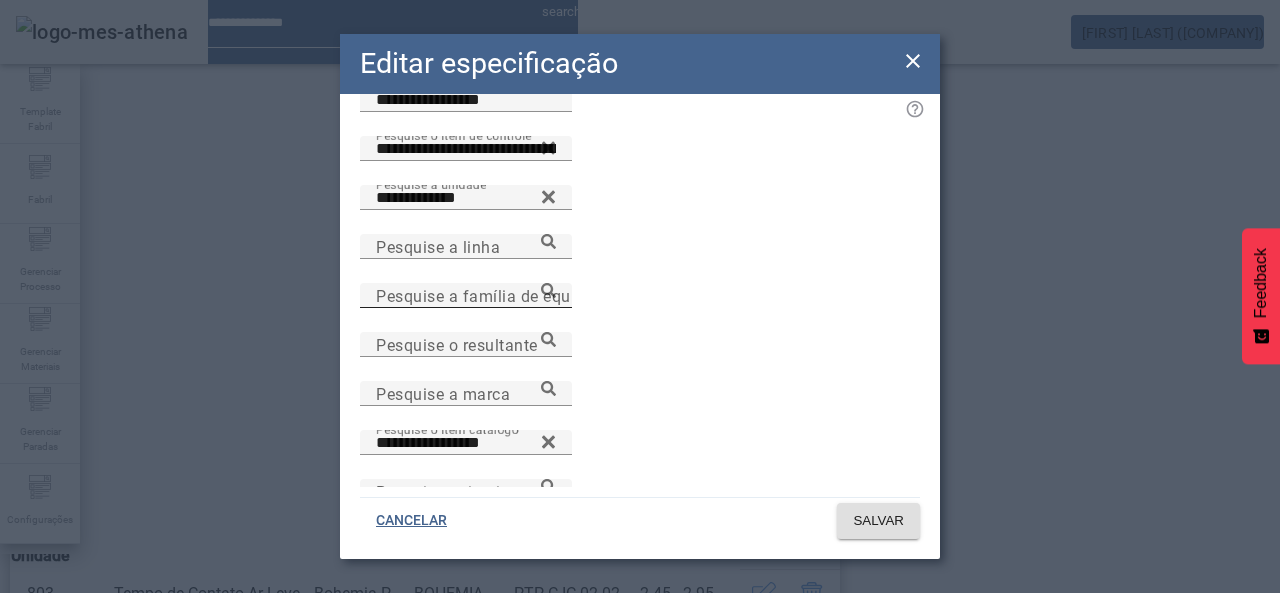 click on "Pesquise a família de equipamento" at bounding box center (509, 295) 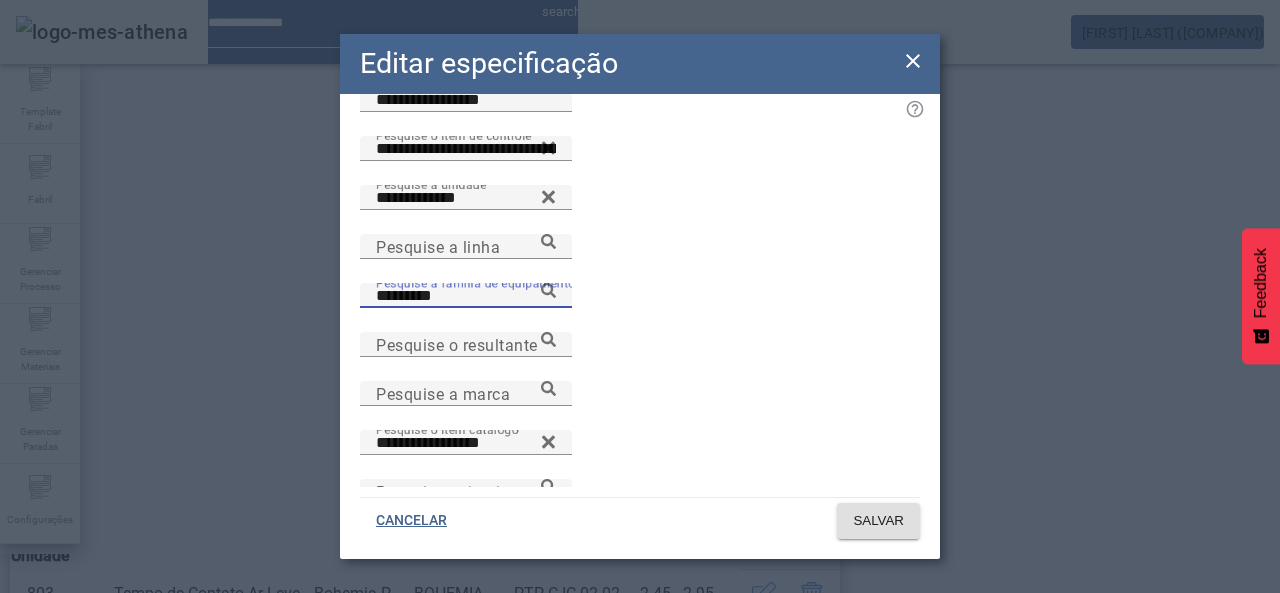 click on "*********" at bounding box center [466, 296] 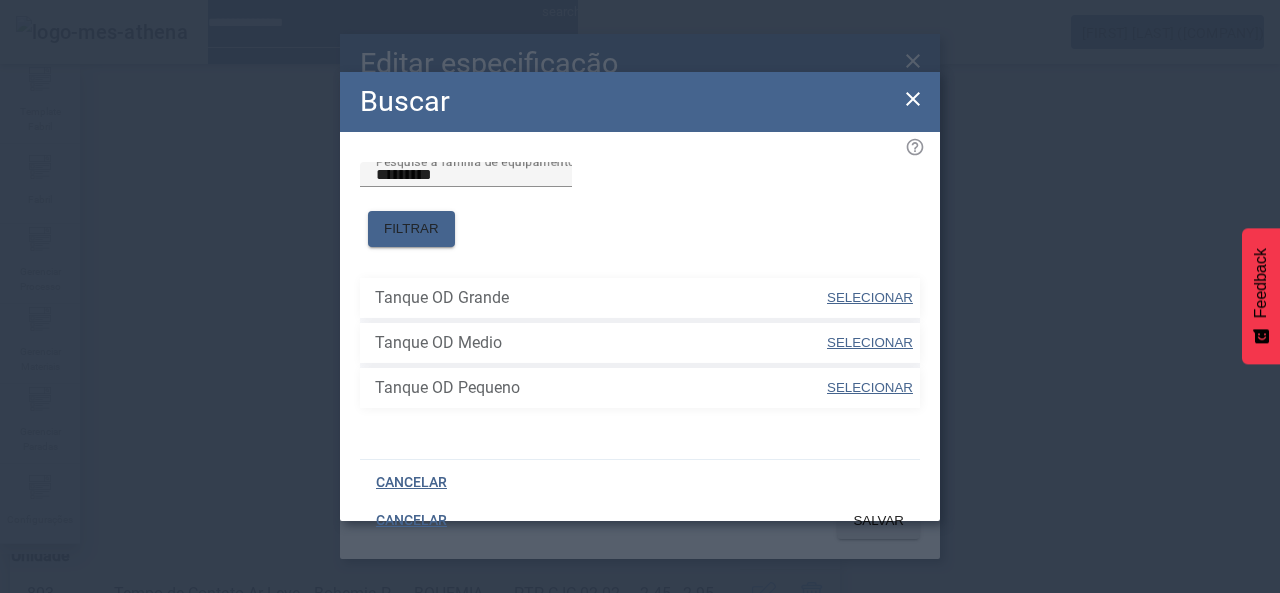 click on "SELECIONAR" at bounding box center (870, 297) 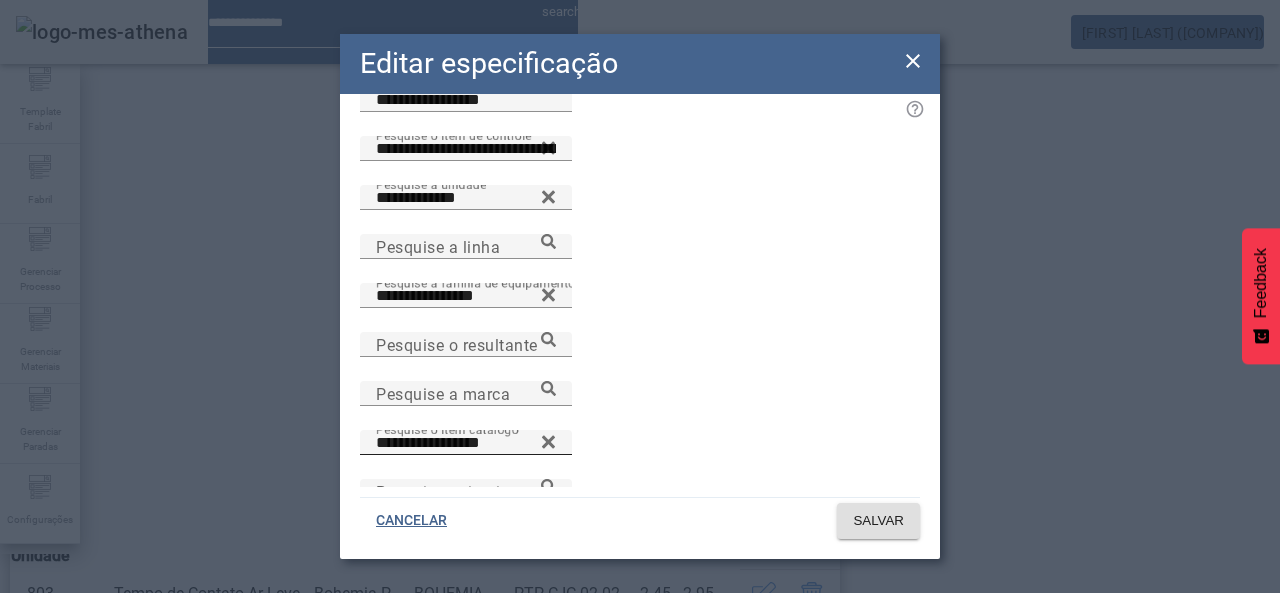 scroll, scrollTop: 172, scrollLeft: 0, axis: vertical 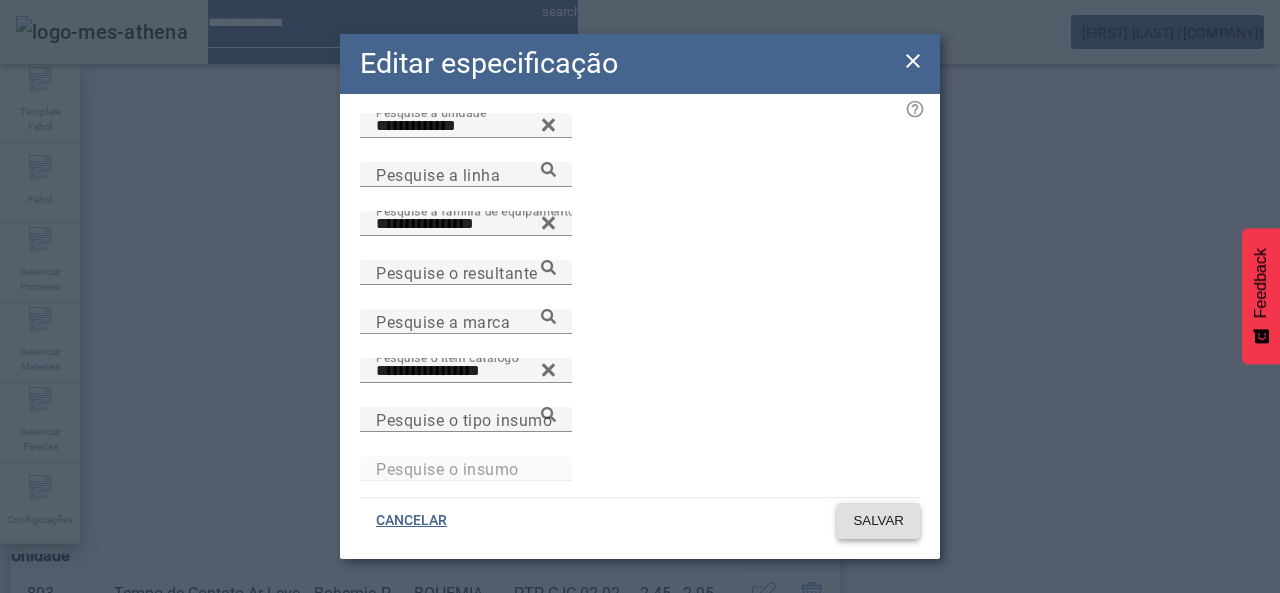 click on "SALVAR" 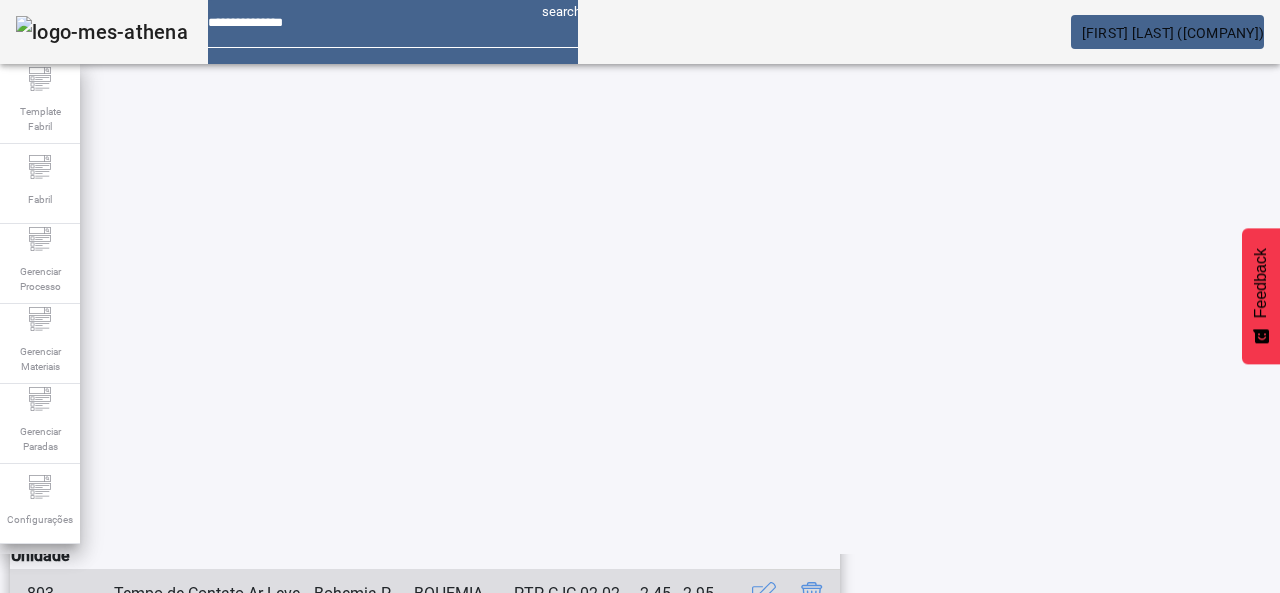 scroll, scrollTop: 506, scrollLeft: 0, axis: vertical 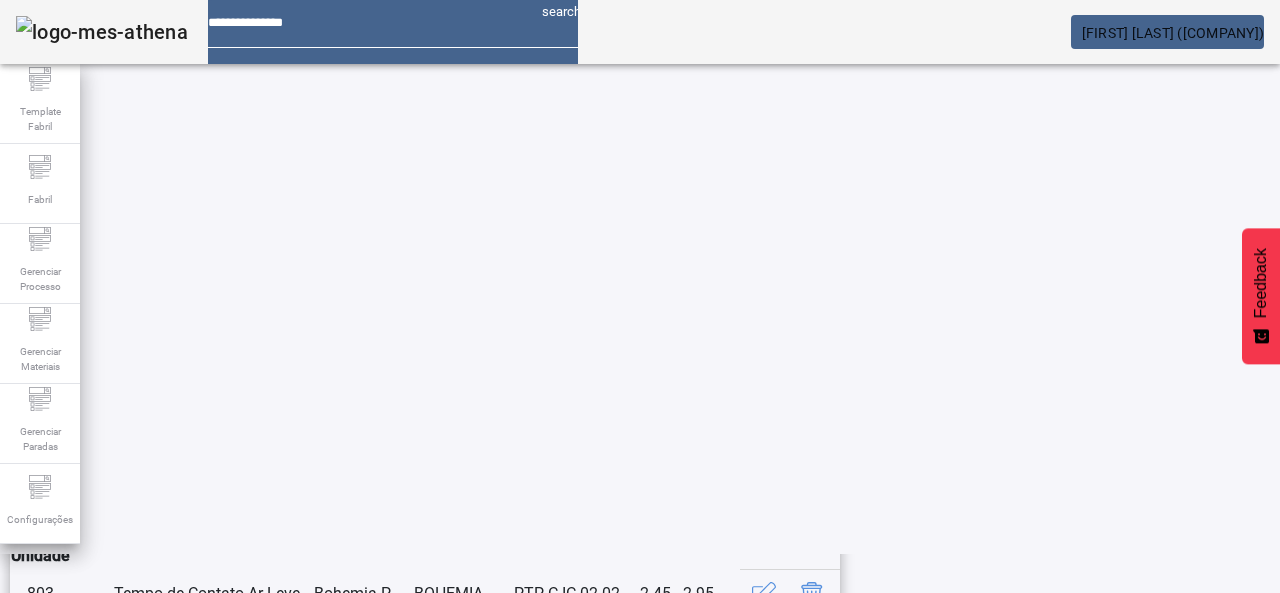 click 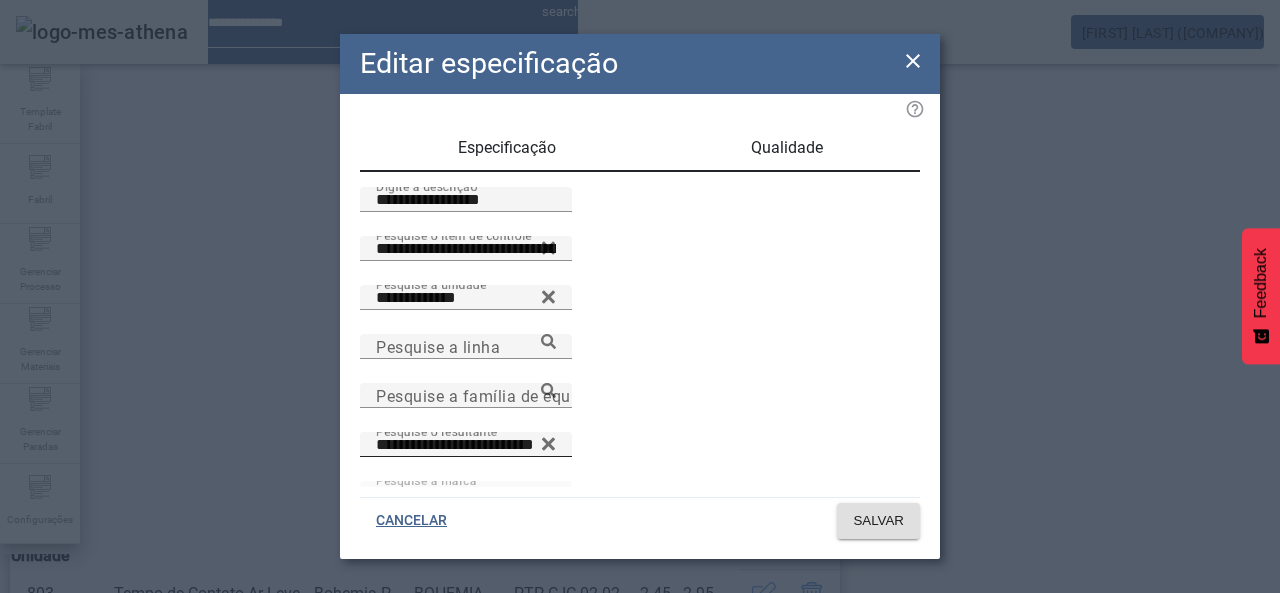 click 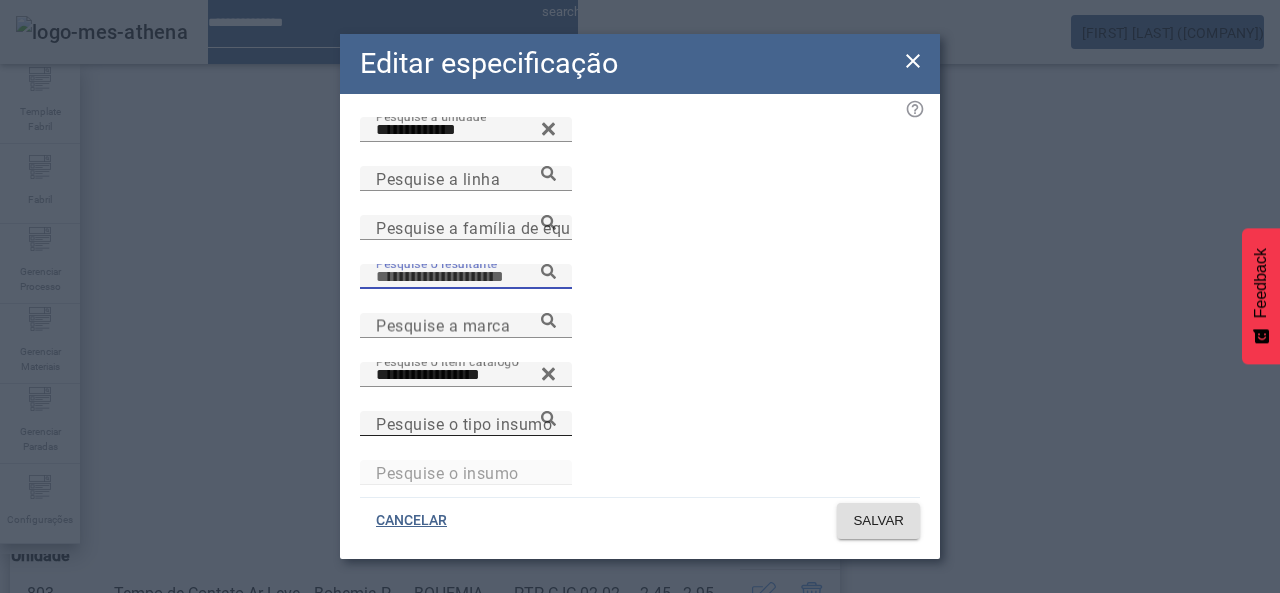 scroll, scrollTop: 172, scrollLeft: 0, axis: vertical 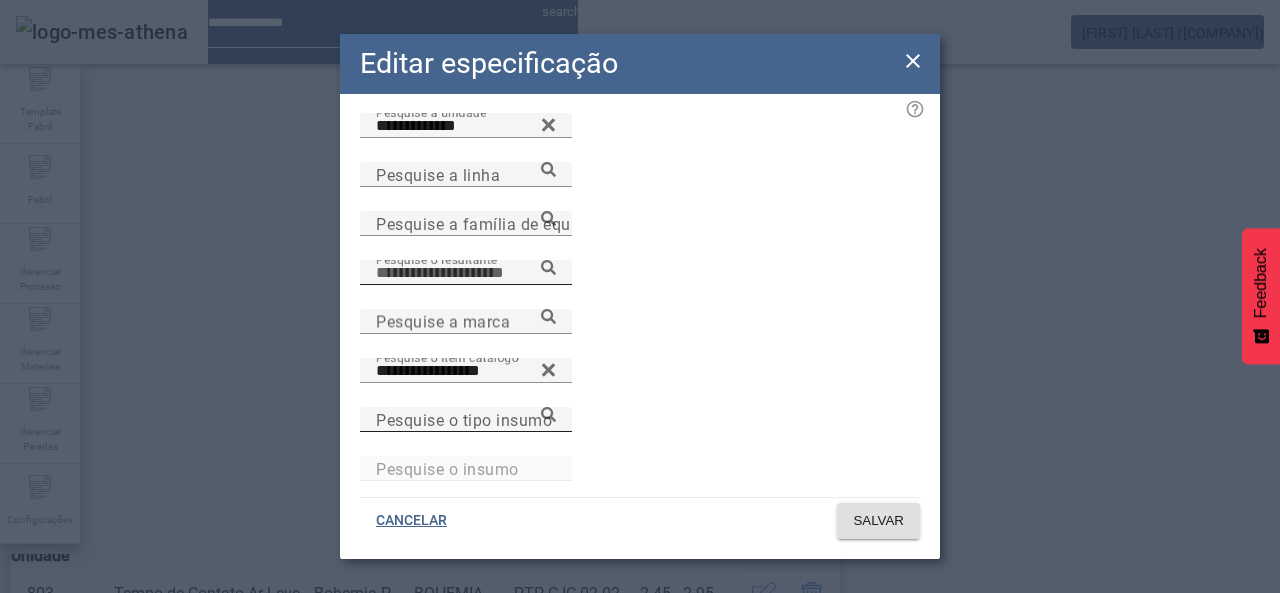 click on "Pesquise o tipo insumo" at bounding box center [464, 419] 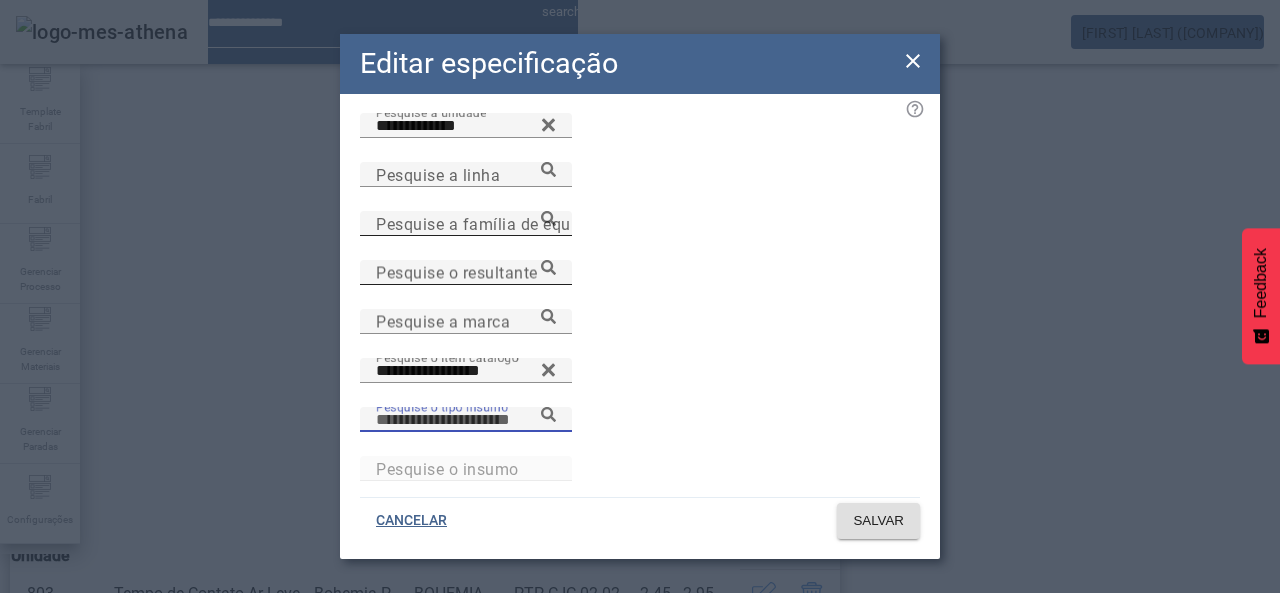 click on "Pesquise a família de equipamento" at bounding box center [466, 223] 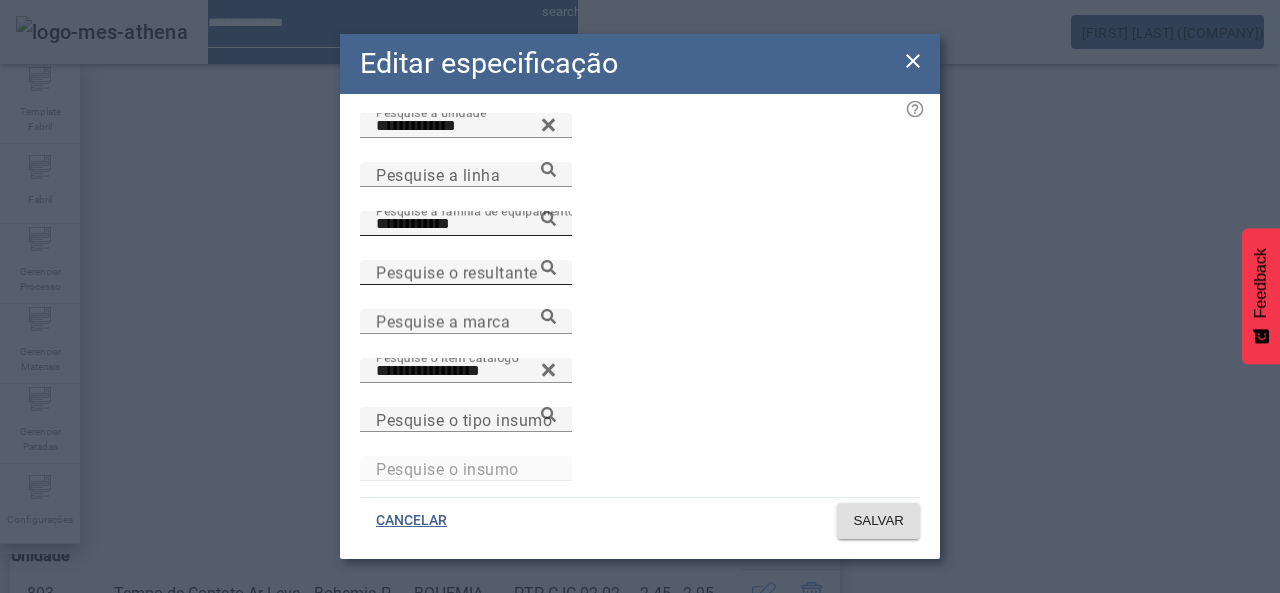 click 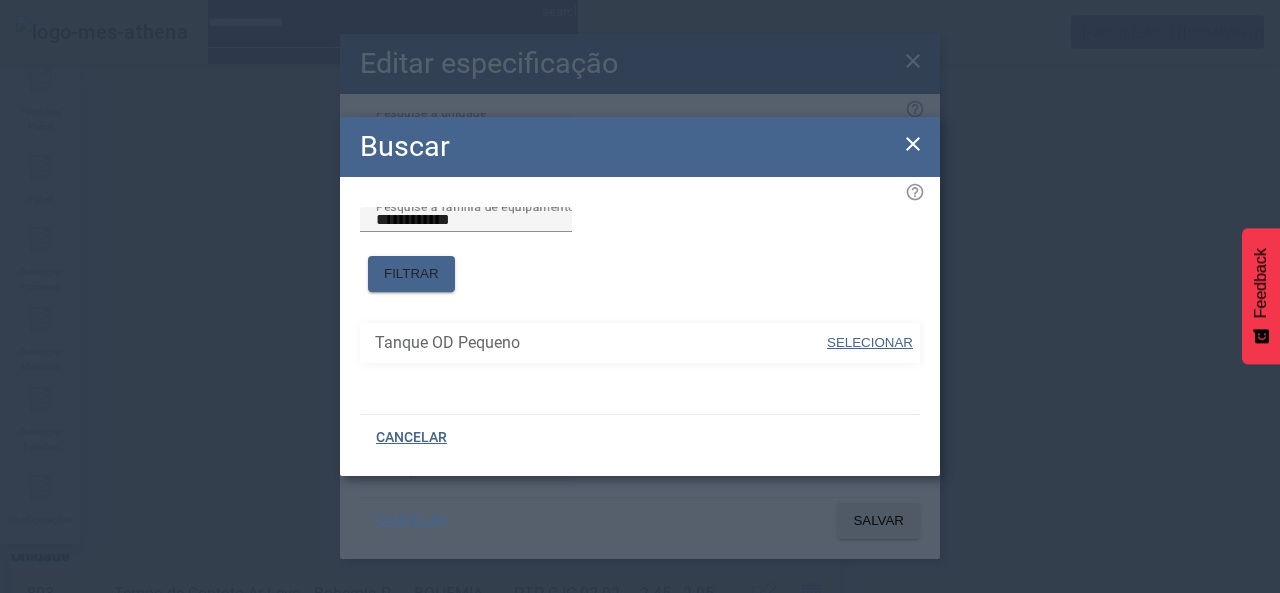 click on "SELECIONAR" at bounding box center (870, 342) 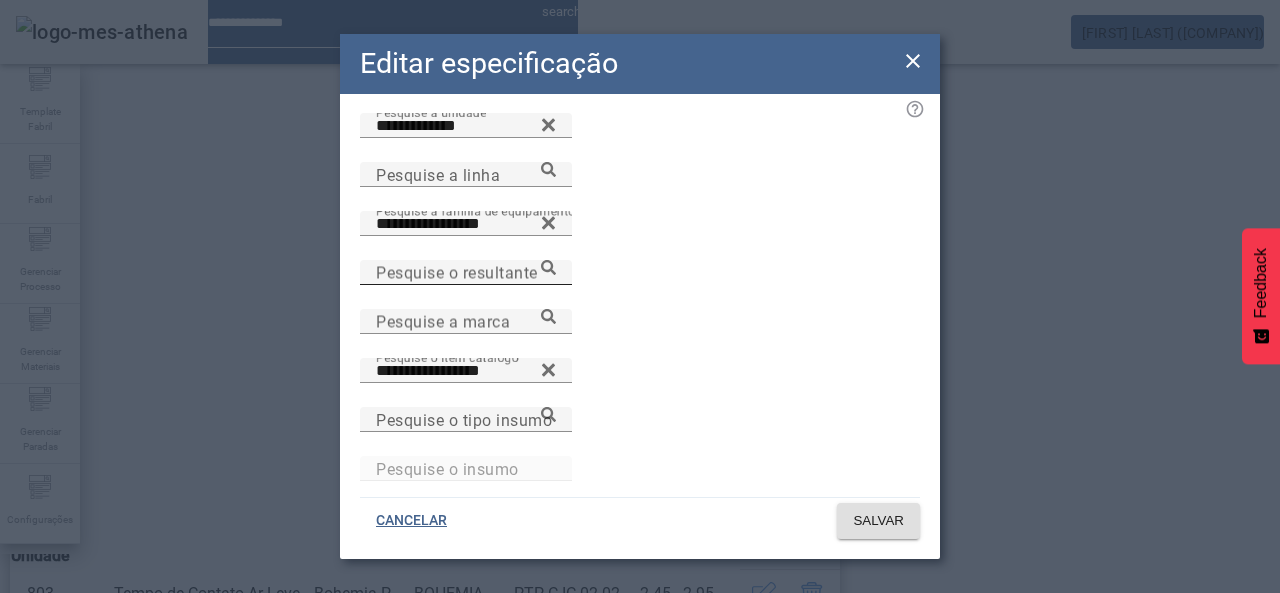 drag, startPoint x: 677, startPoint y: 128, endPoint x: 258, endPoint y: 127, distance: 419.0012 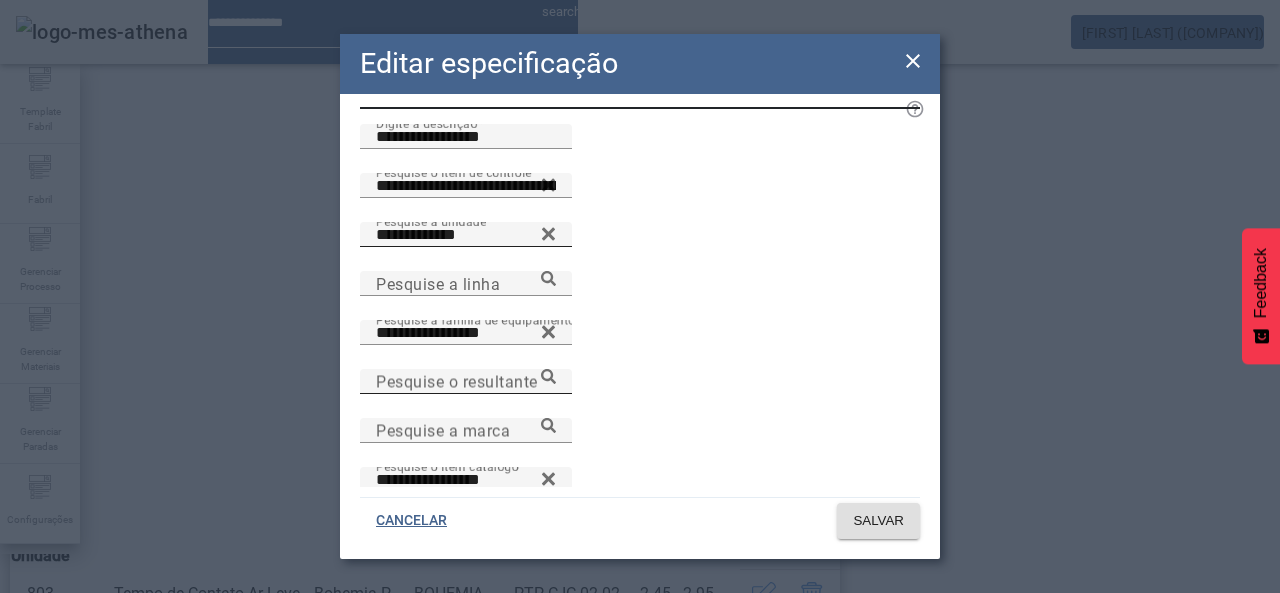 scroll, scrollTop: 0, scrollLeft: 0, axis: both 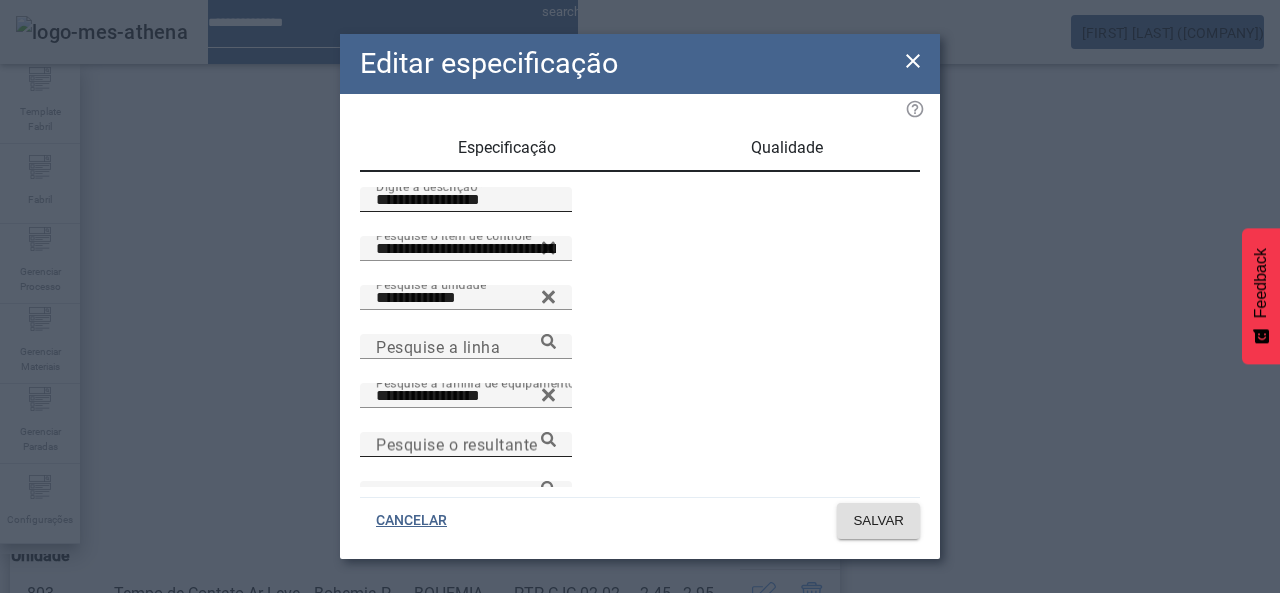 click on "**********" at bounding box center [466, 199] 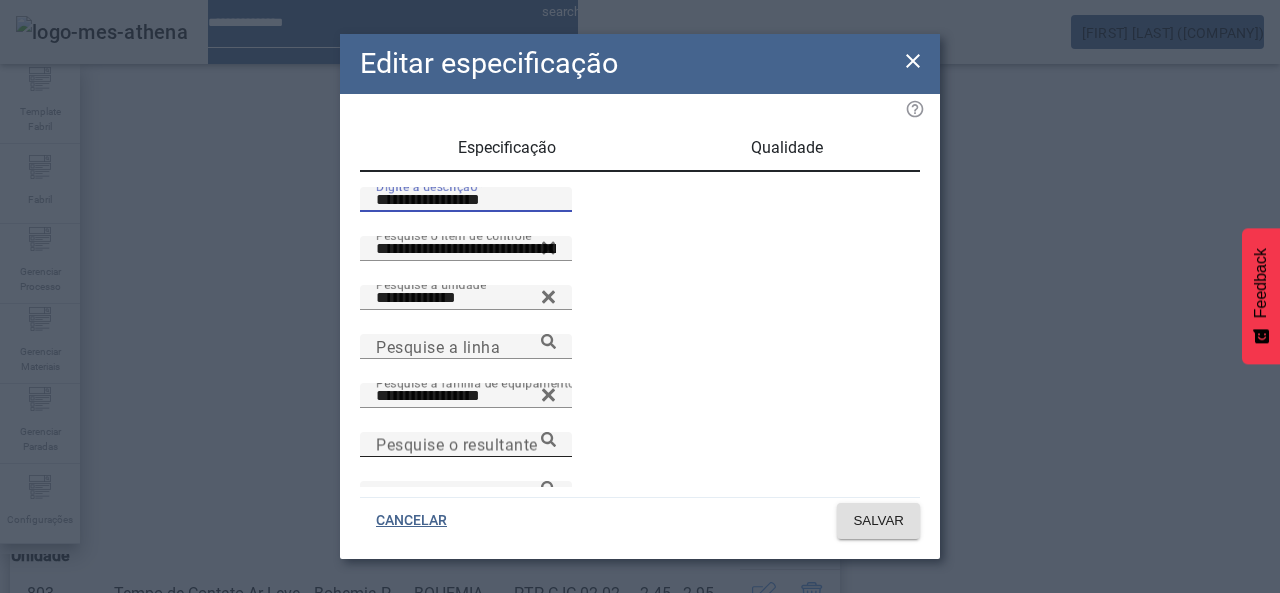 drag, startPoint x: 454, startPoint y: 213, endPoint x: 208, endPoint y: 192, distance: 246.89471 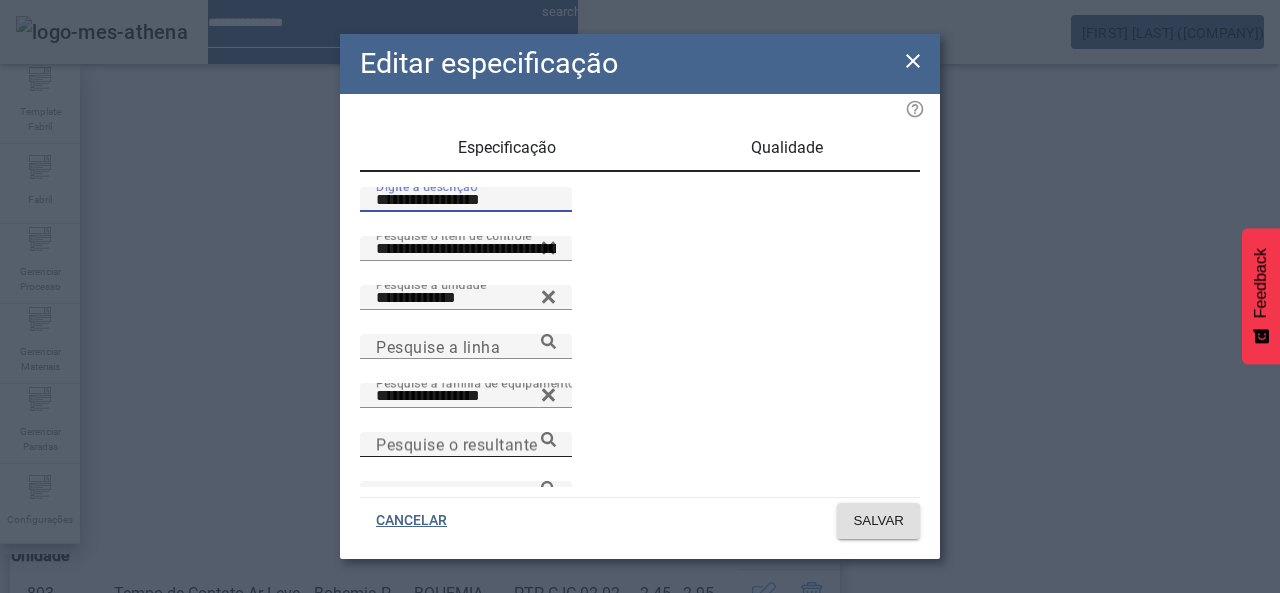 type on "**********" 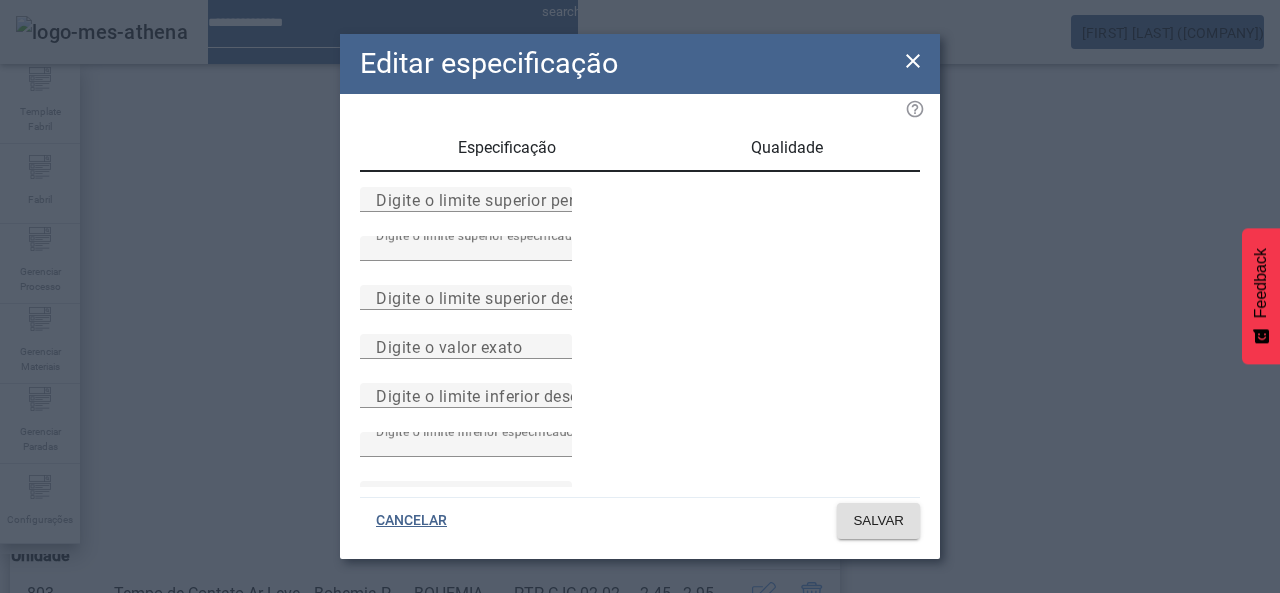 click on "Digite o limite superior especificado *" at bounding box center (640, 260) 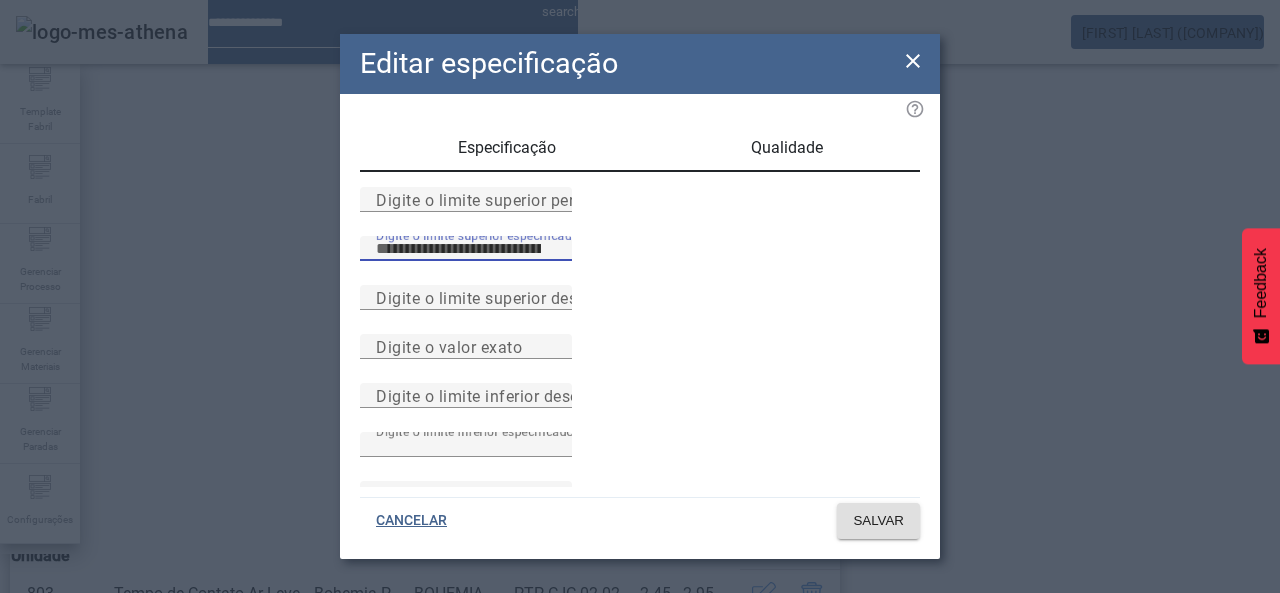 scroll, scrollTop: 250, scrollLeft: 0, axis: vertical 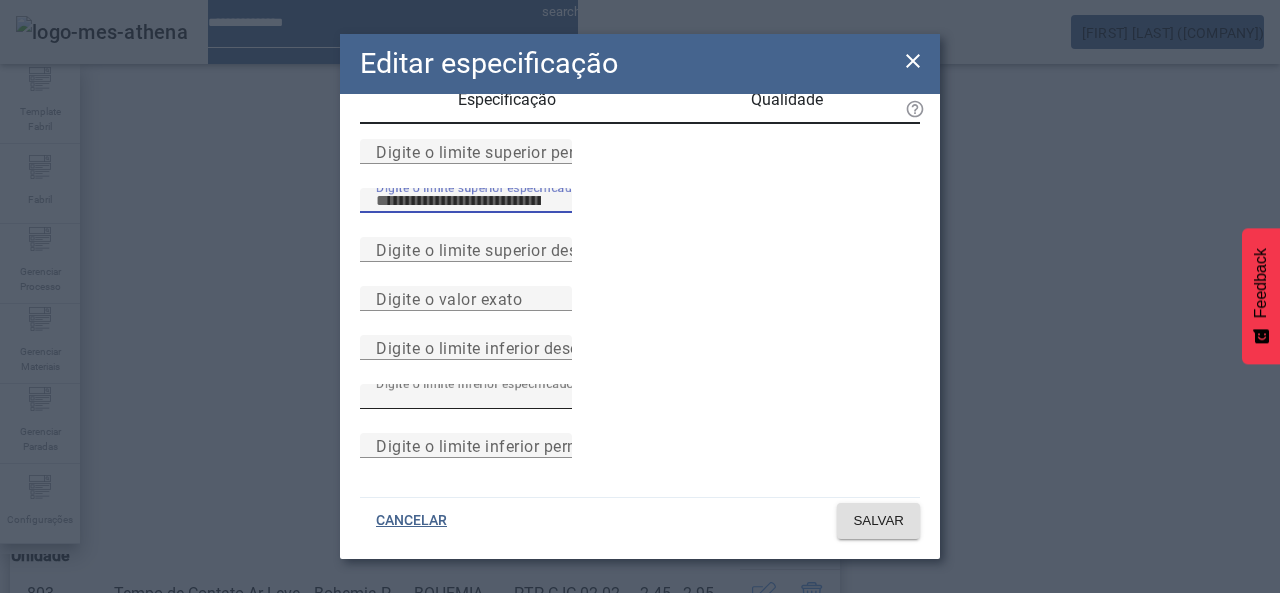 type on "*" 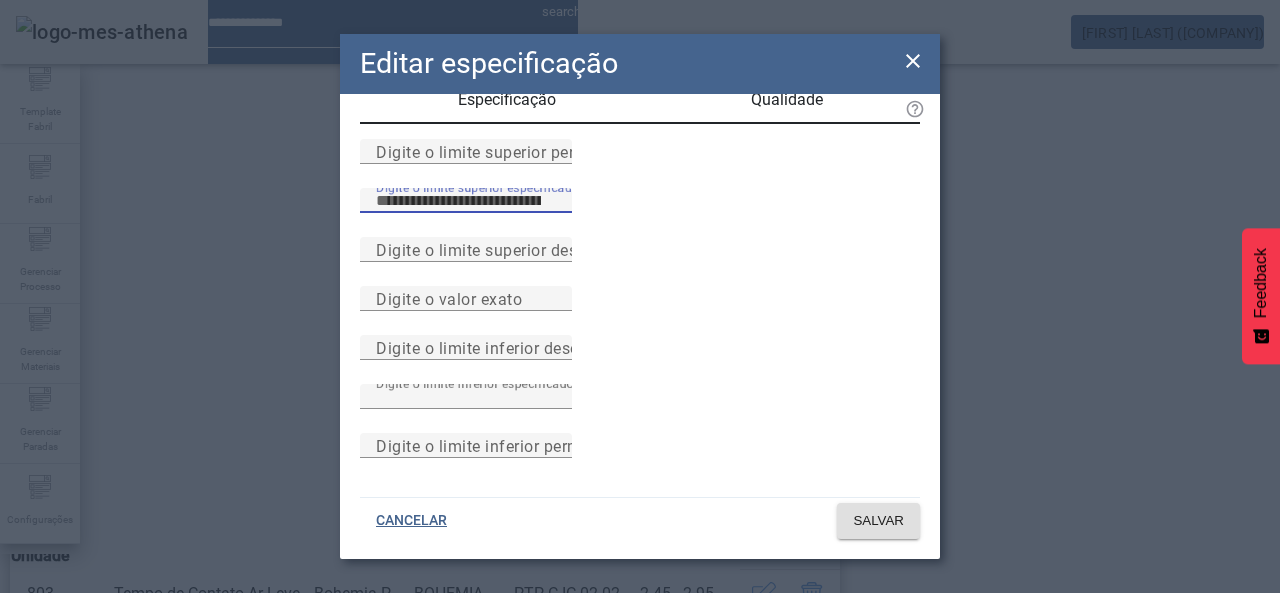 drag, startPoint x: 526, startPoint y: 350, endPoint x: 380, endPoint y: 358, distance: 146.21901 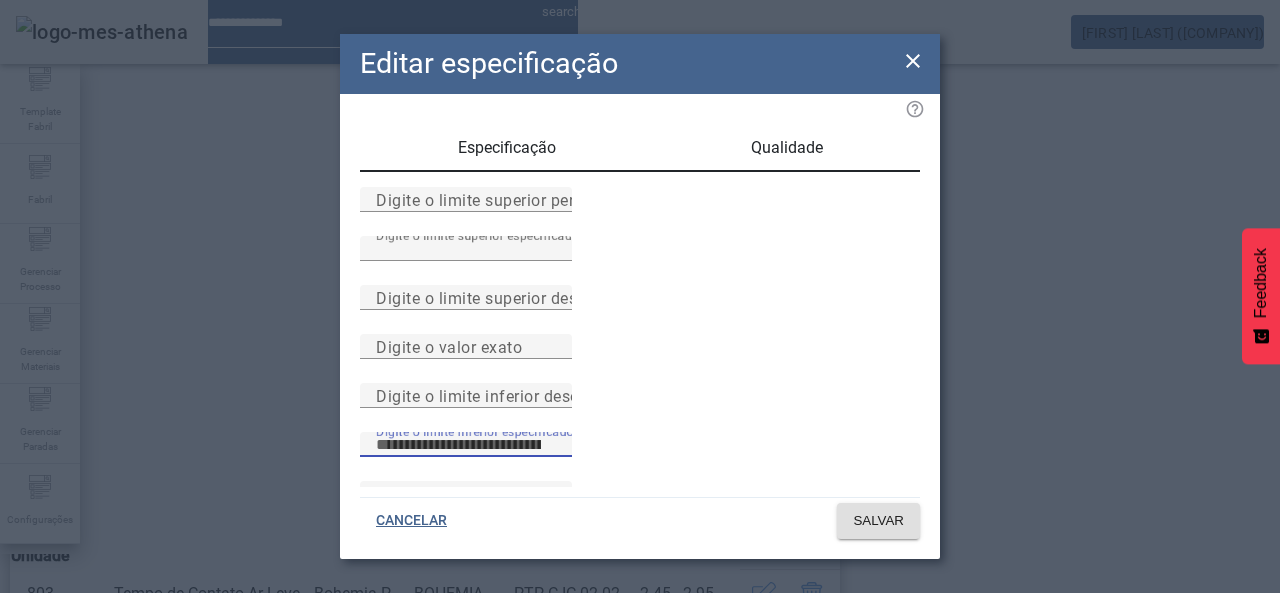 scroll, scrollTop: 0, scrollLeft: 0, axis: both 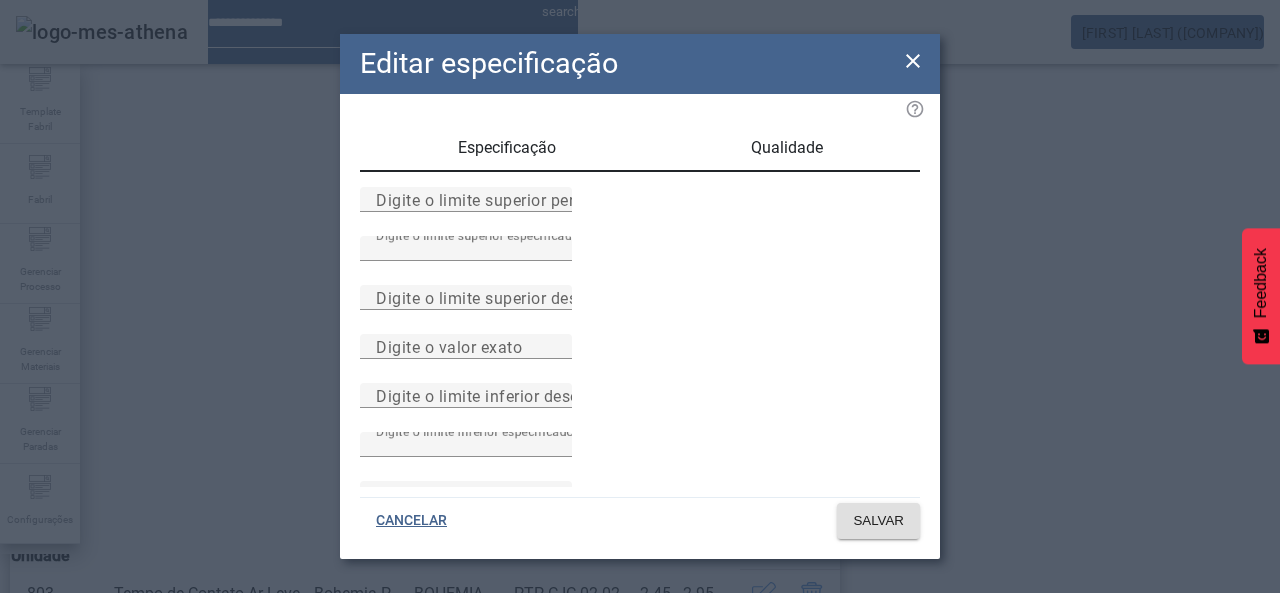 click on "Especificação" at bounding box center (507, 148) 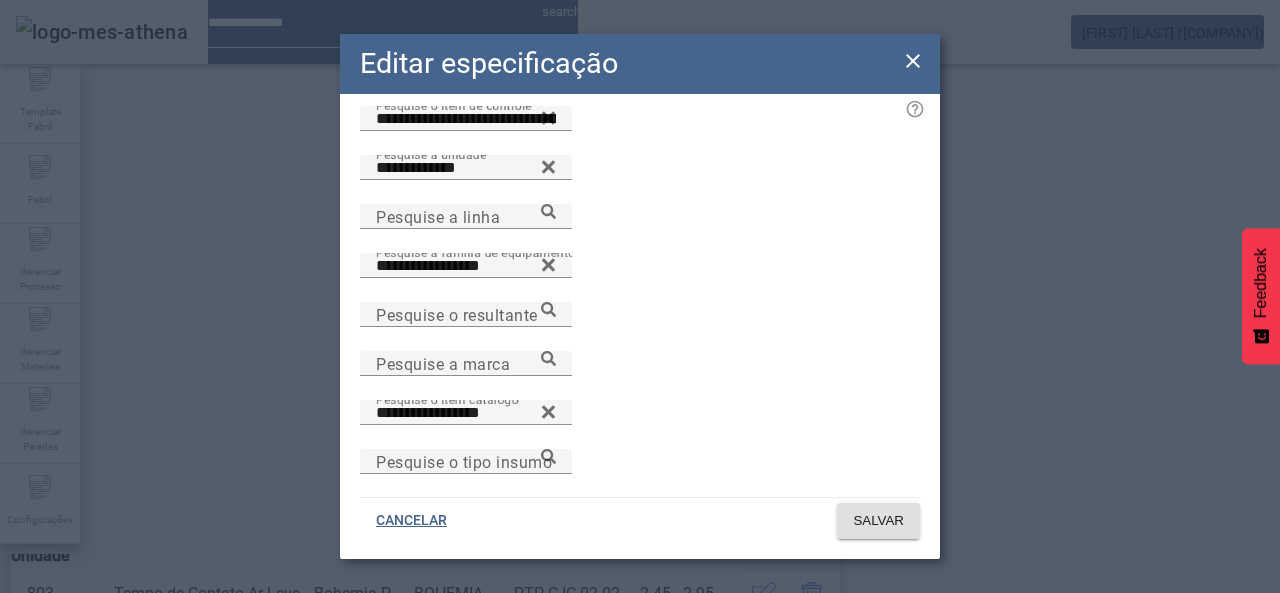 scroll, scrollTop: 172, scrollLeft: 0, axis: vertical 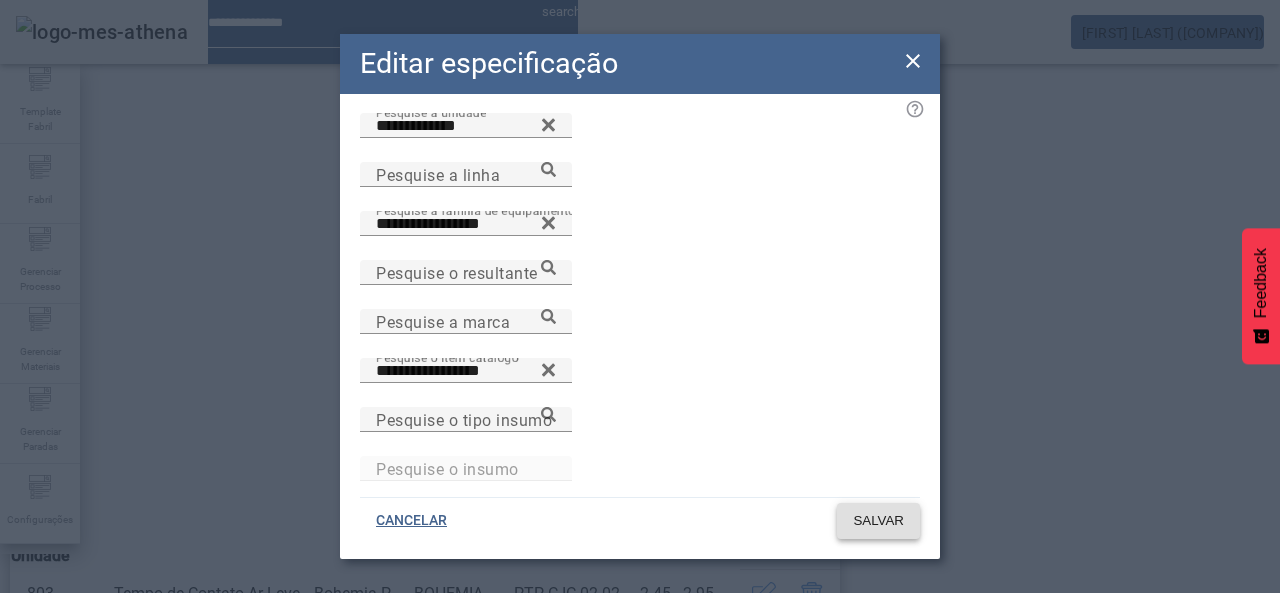click on "SALVAR" 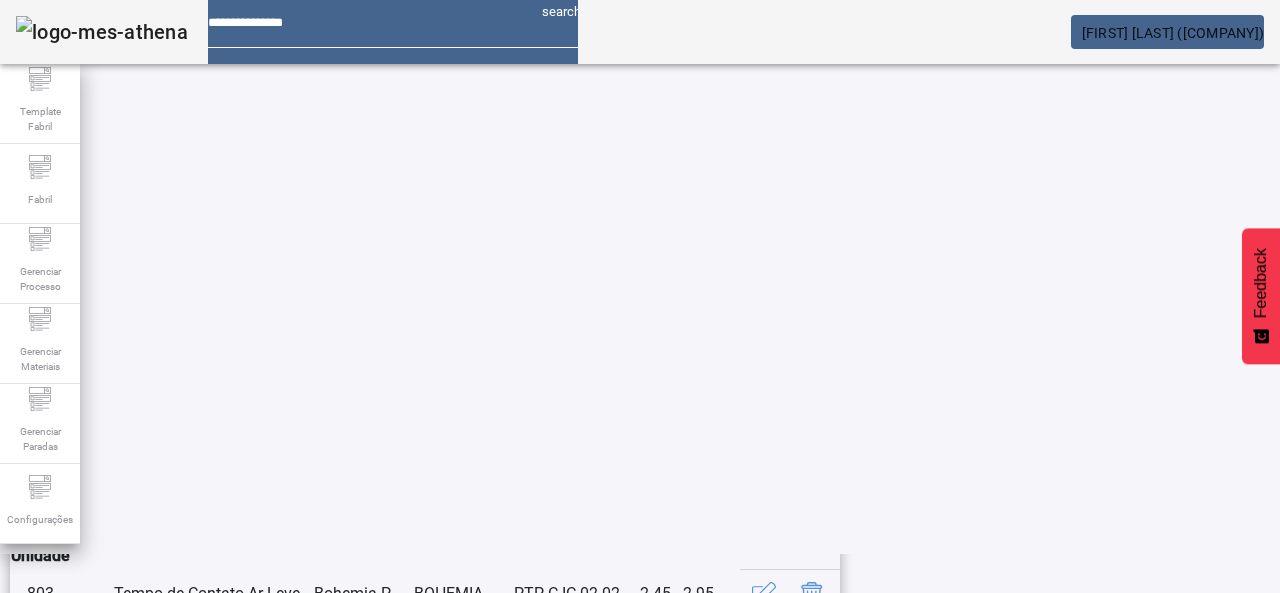 scroll, scrollTop: 506, scrollLeft: 0, axis: vertical 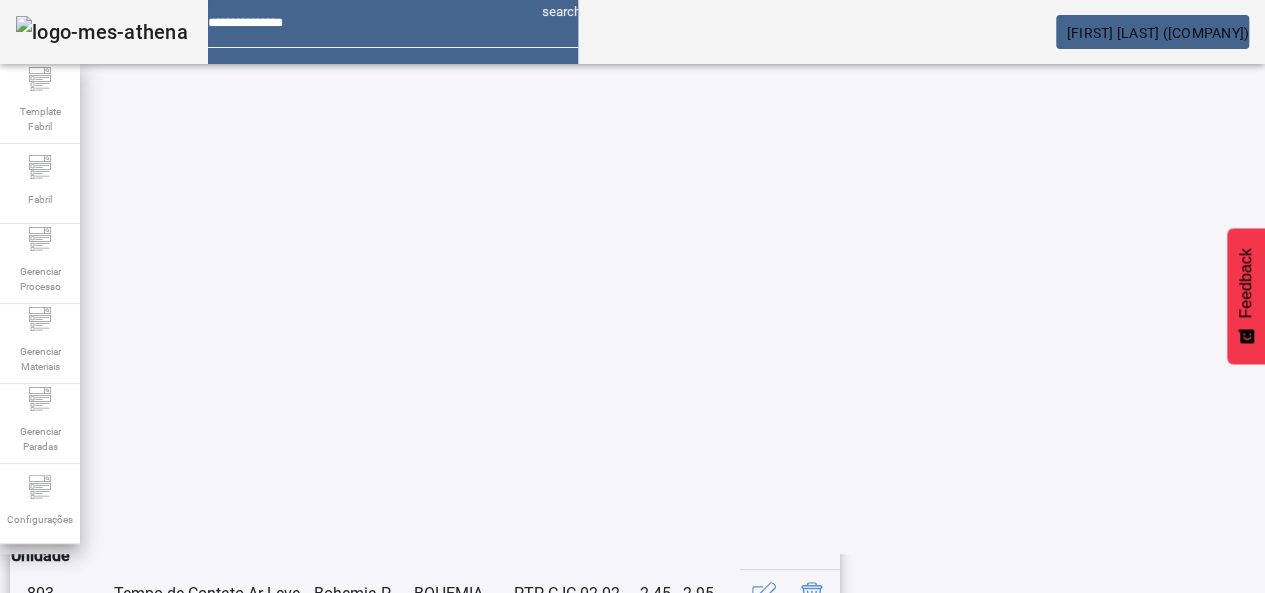 click at bounding box center (248, 1269) 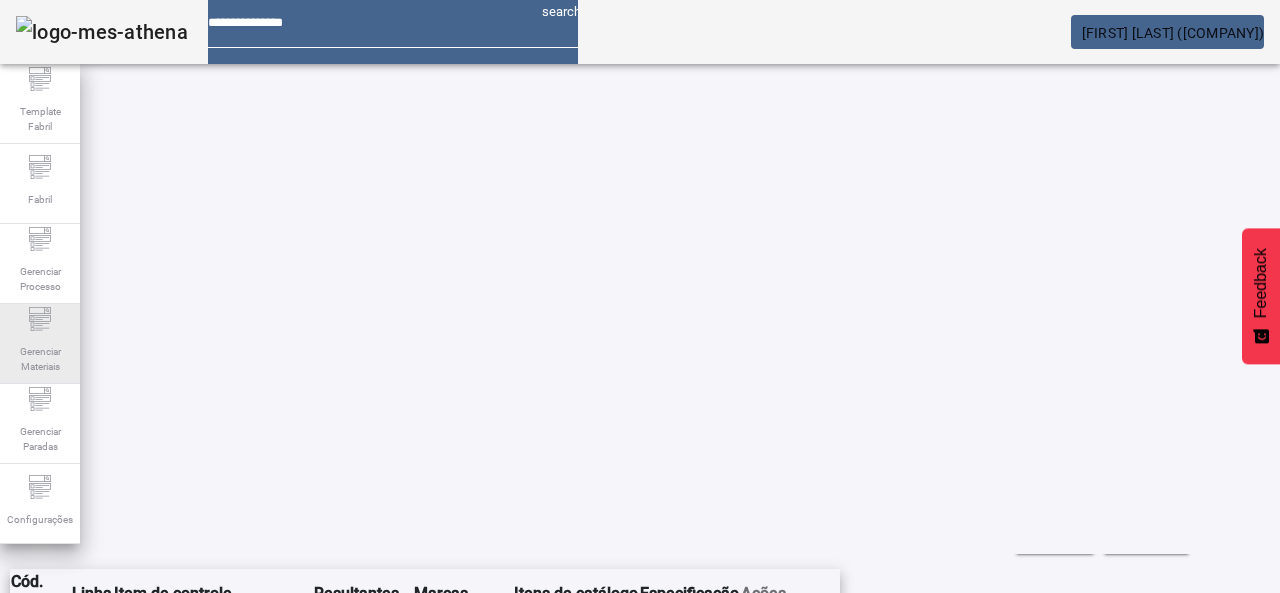 scroll, scrollTop: 423, scrollLeft: 0, axis: vertical 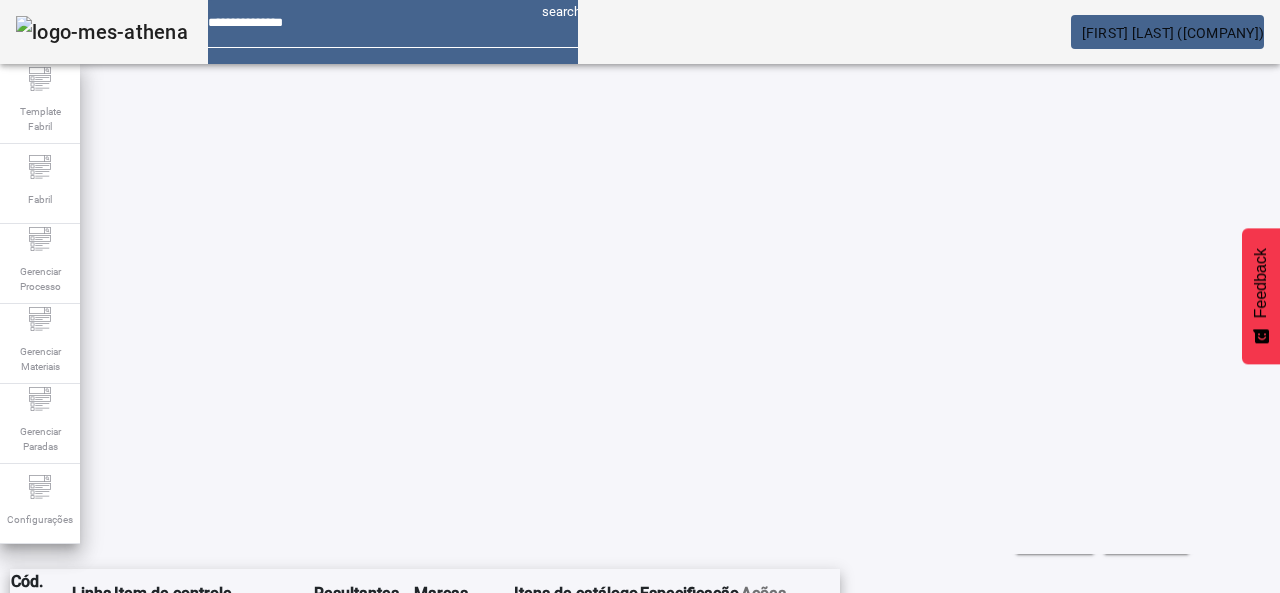 click 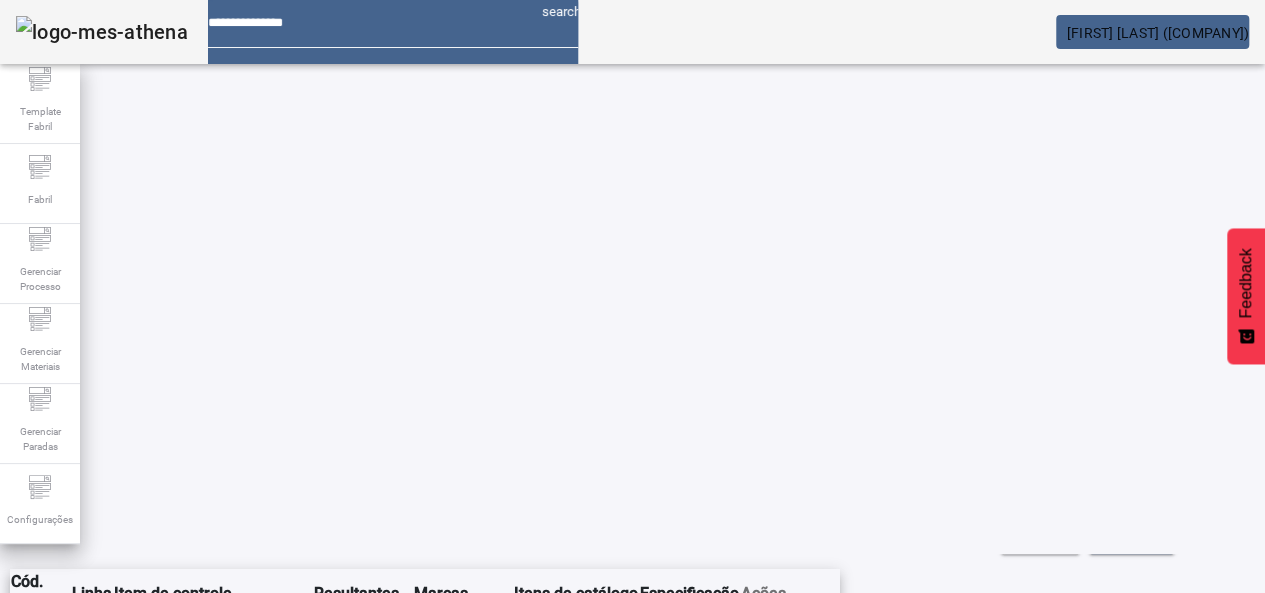 click at bounding box center [248, 1221] 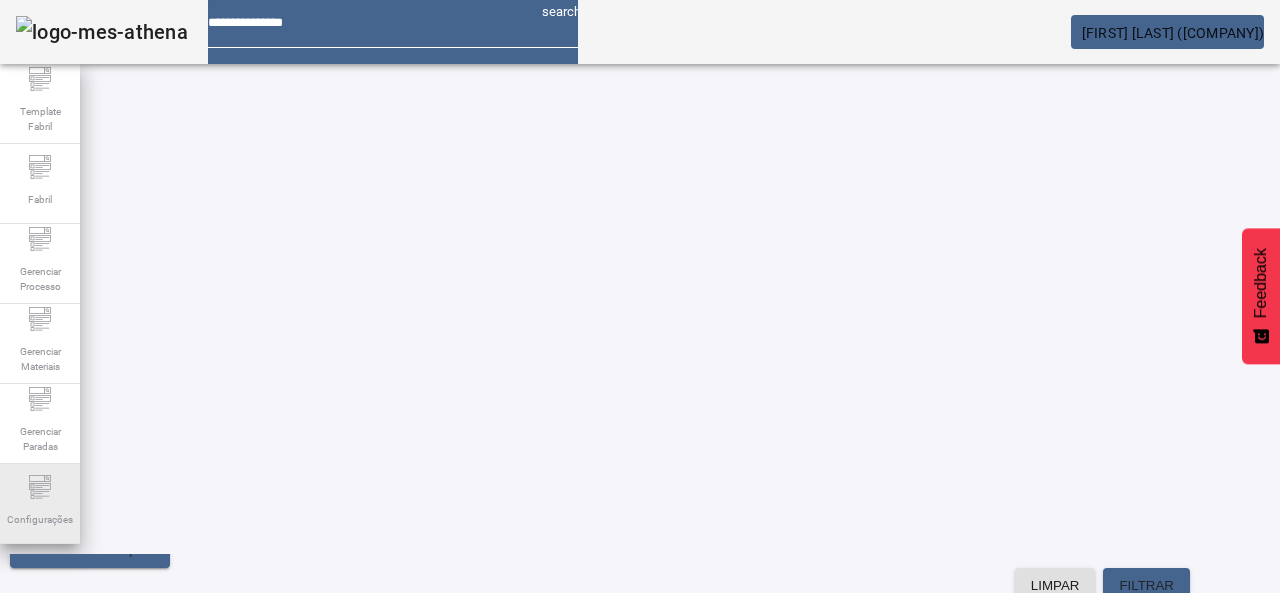 scroll, scrollTop: 406, scrollLeft: 0, axis: vertical 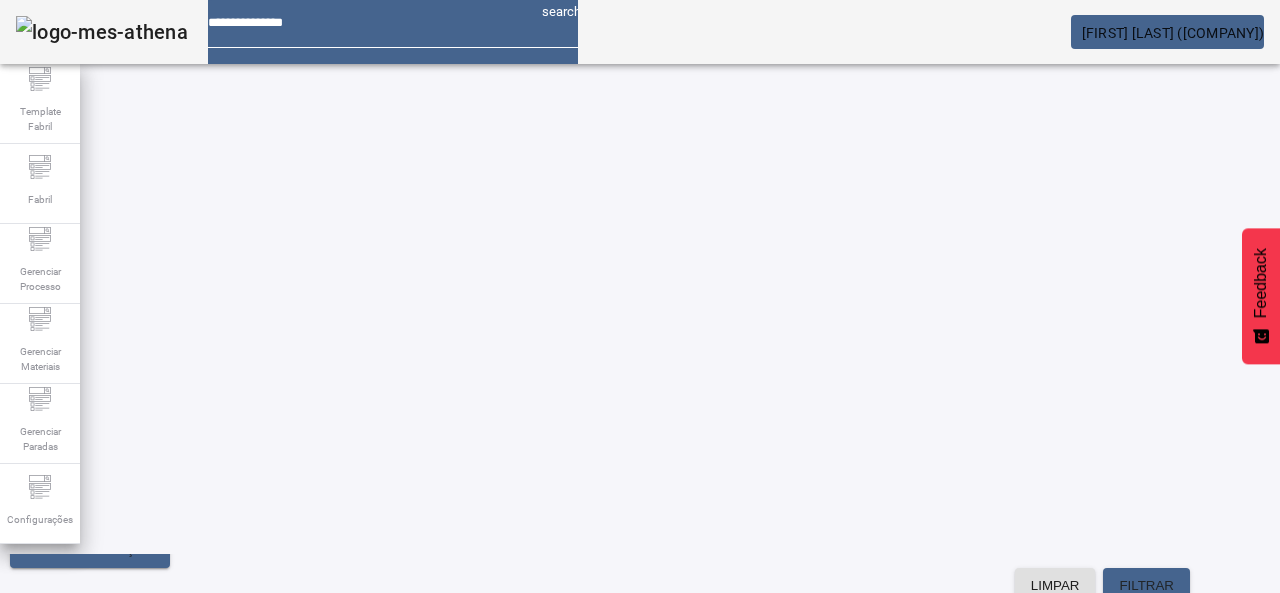 click 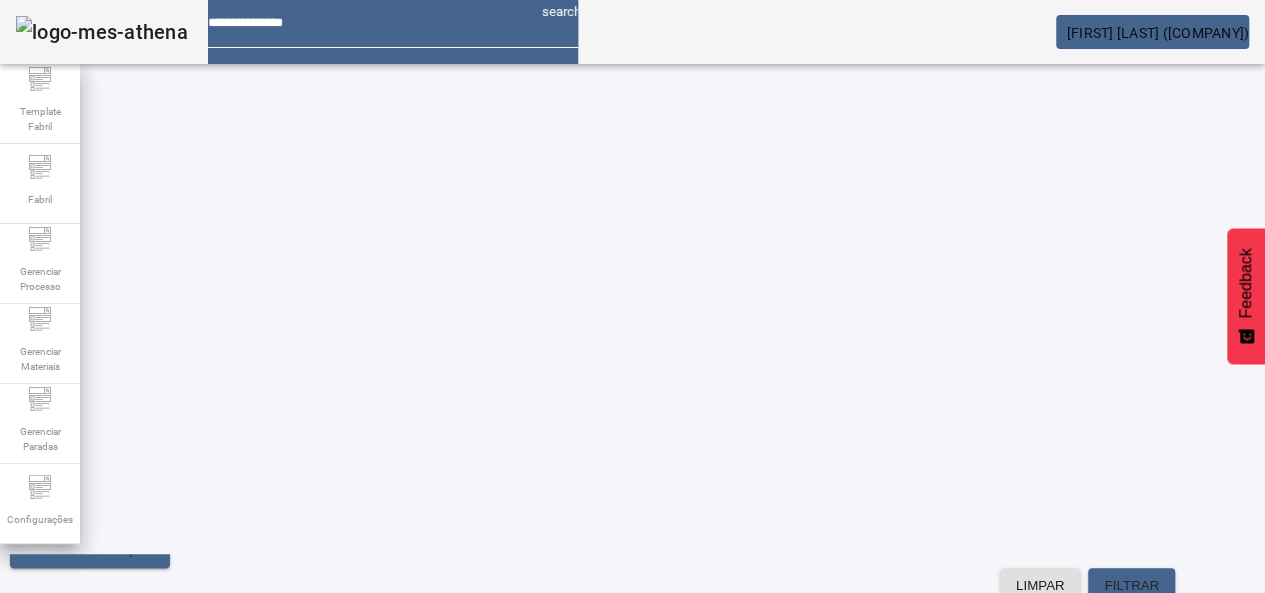 click on "SIM" at bounding box center [249, 1173] 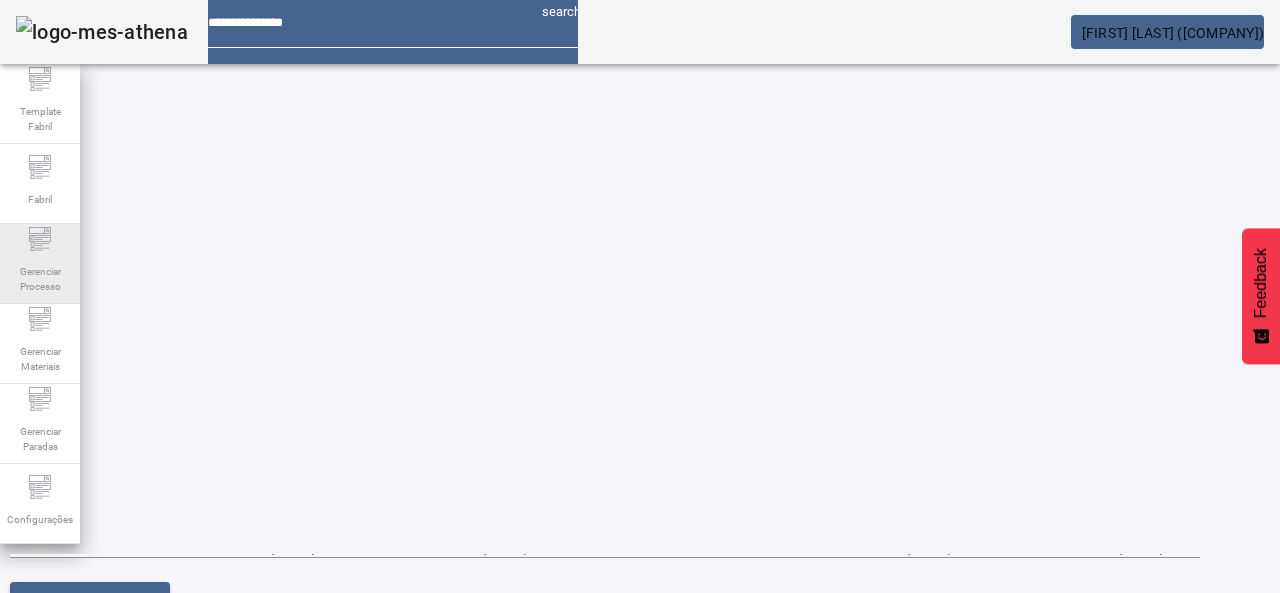 scroll, scrollTop: 356, scrollLeft: 0, axis: vertical 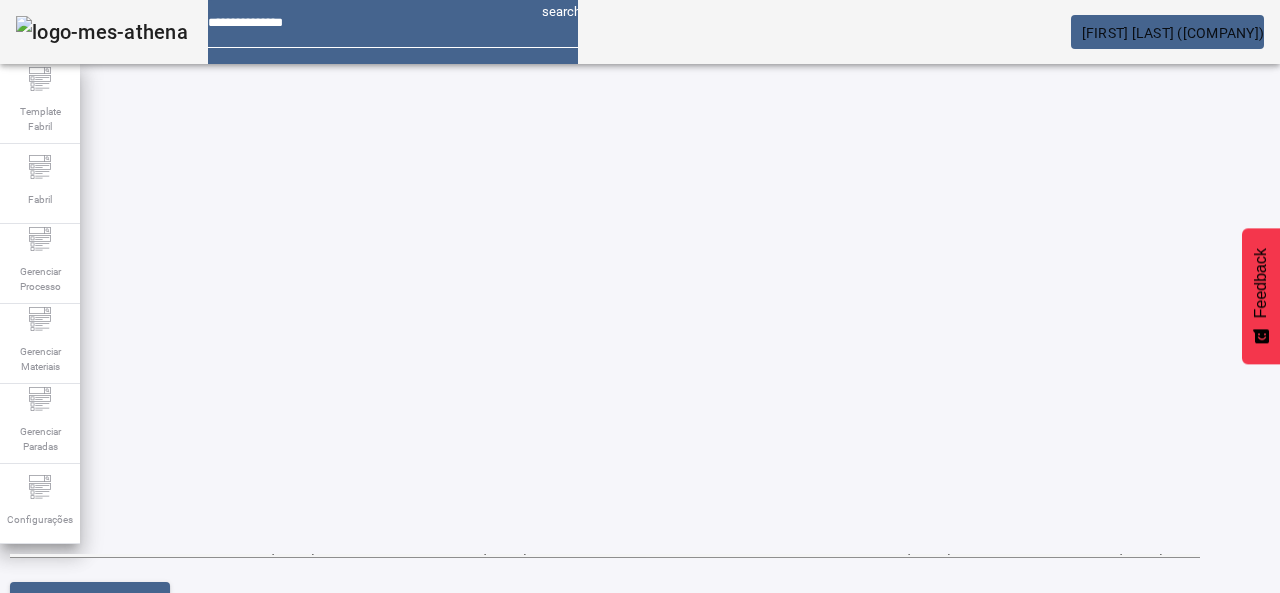 click 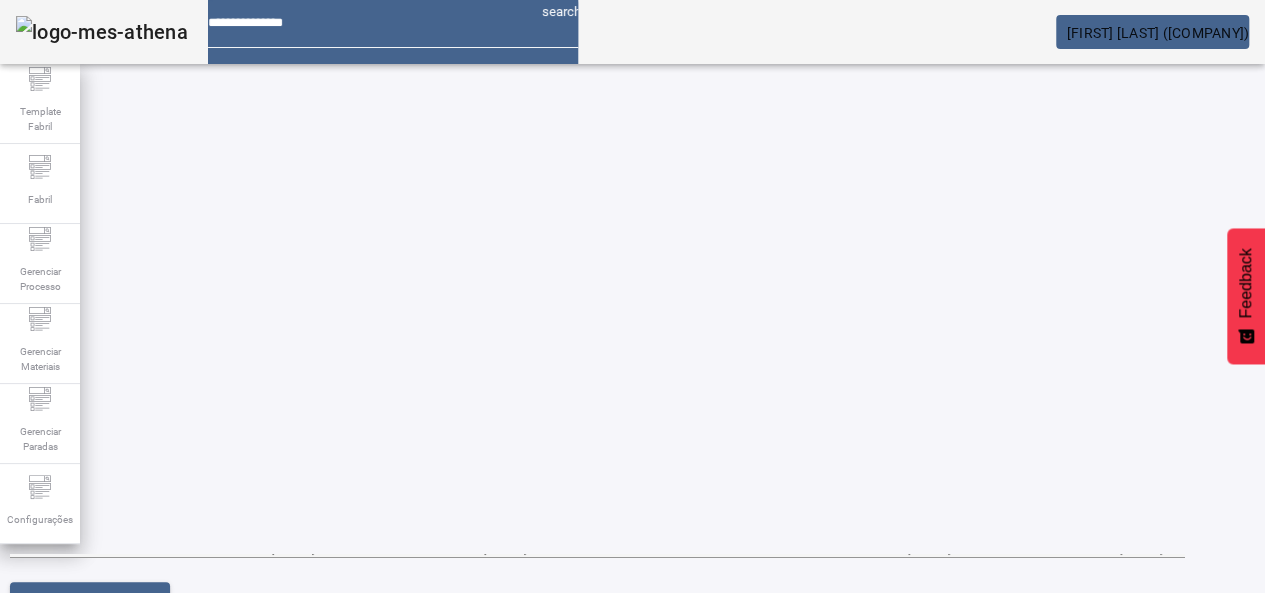 click at bounding box center (248, 1125) 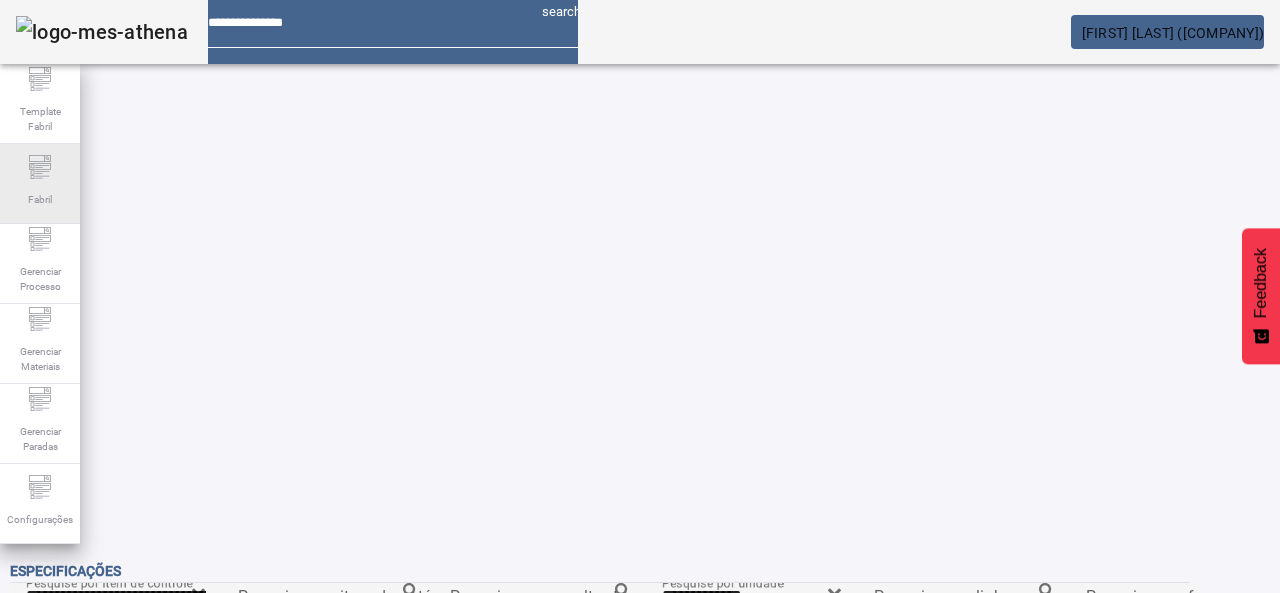scroll, scrollTop: 306, scrollLeft: 0, axis: vertical 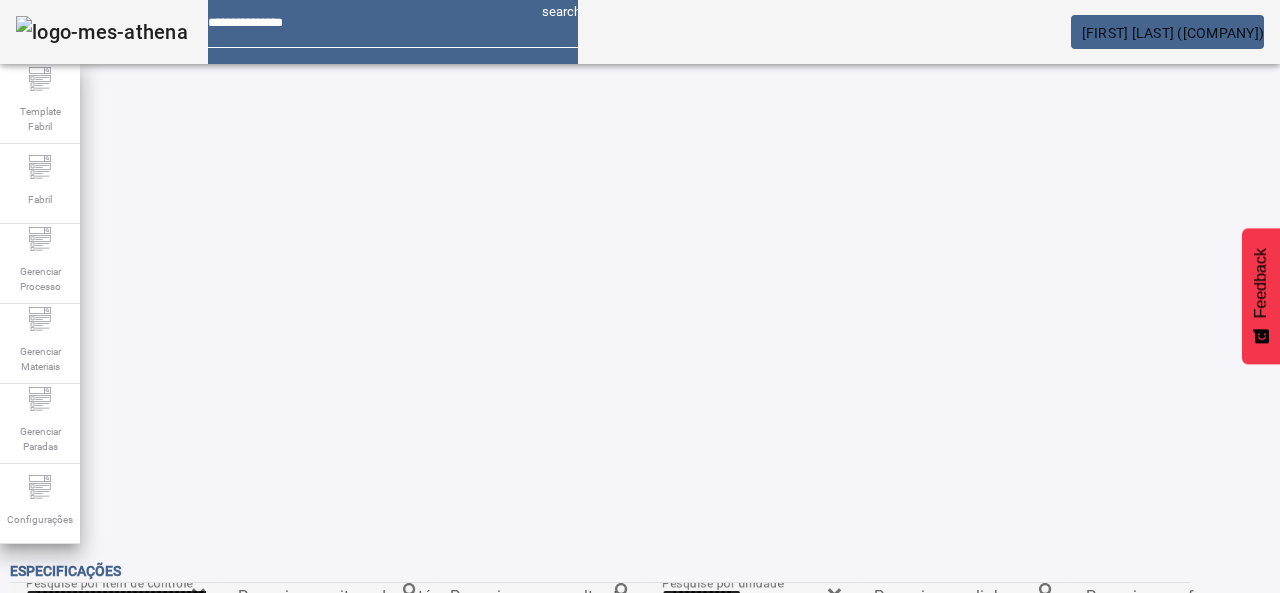 click 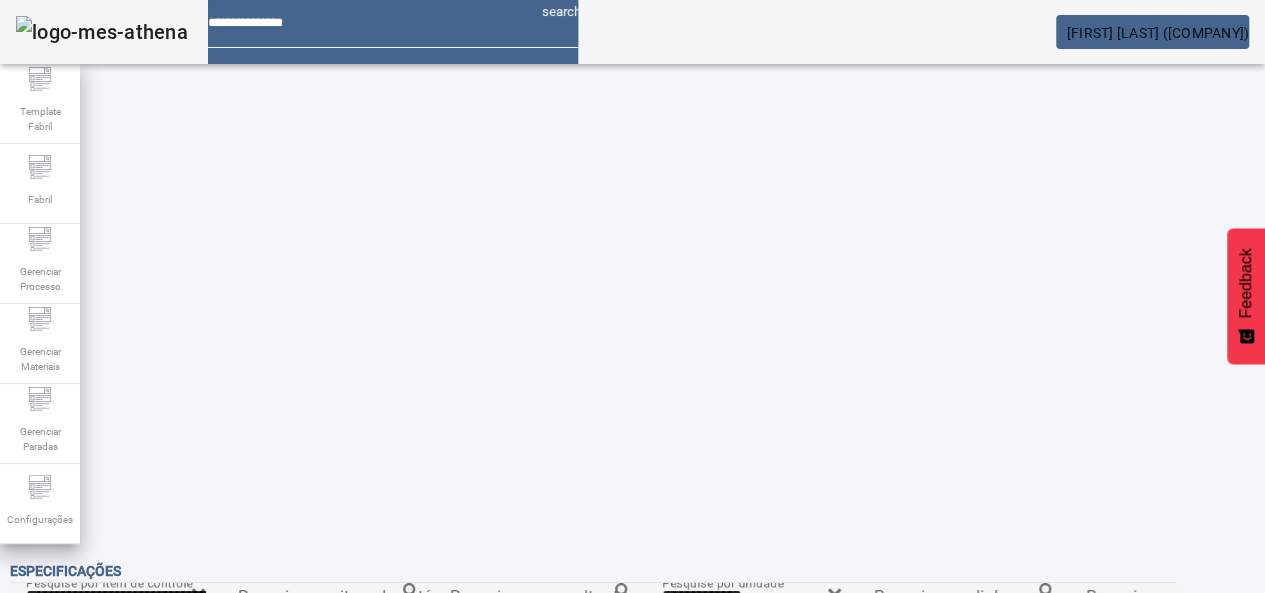 click at bounding box center (248, 1101) 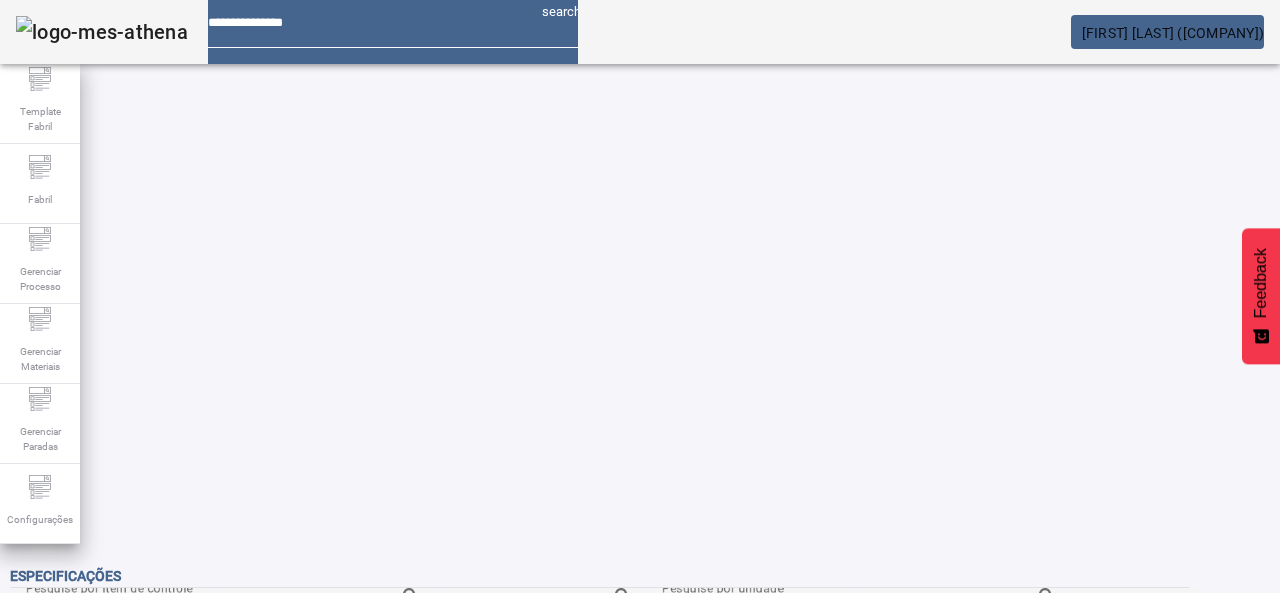 scroll, scrollTop: 256, scrollLeft: 0, axis: vertical 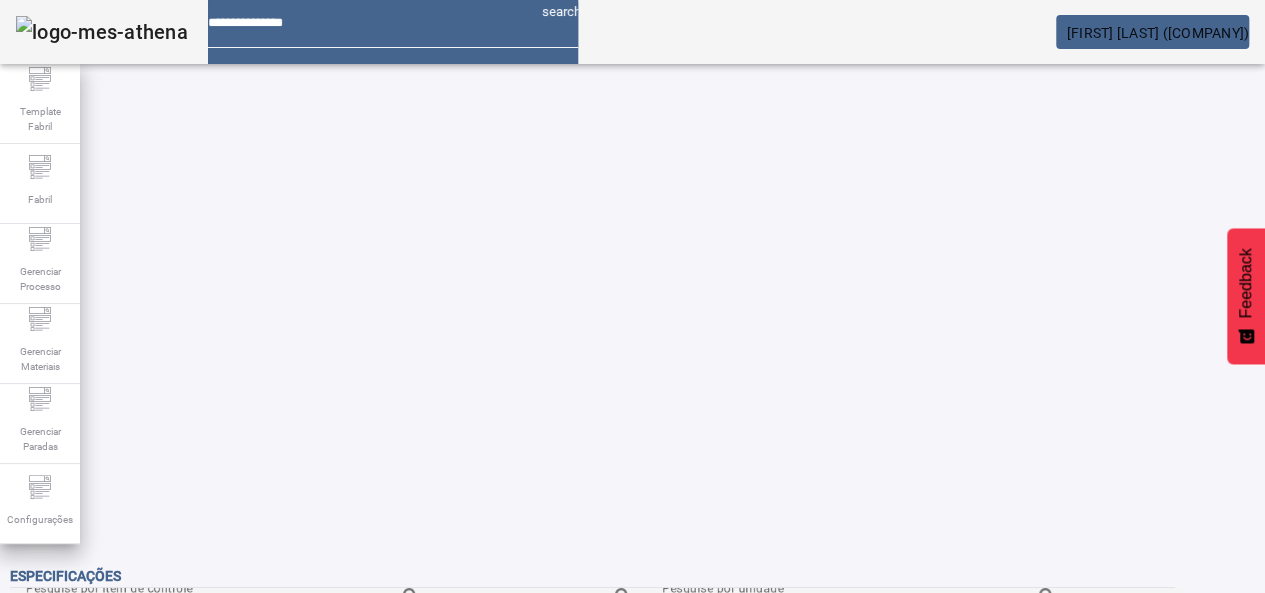 click at bounding box center [248, 1077] 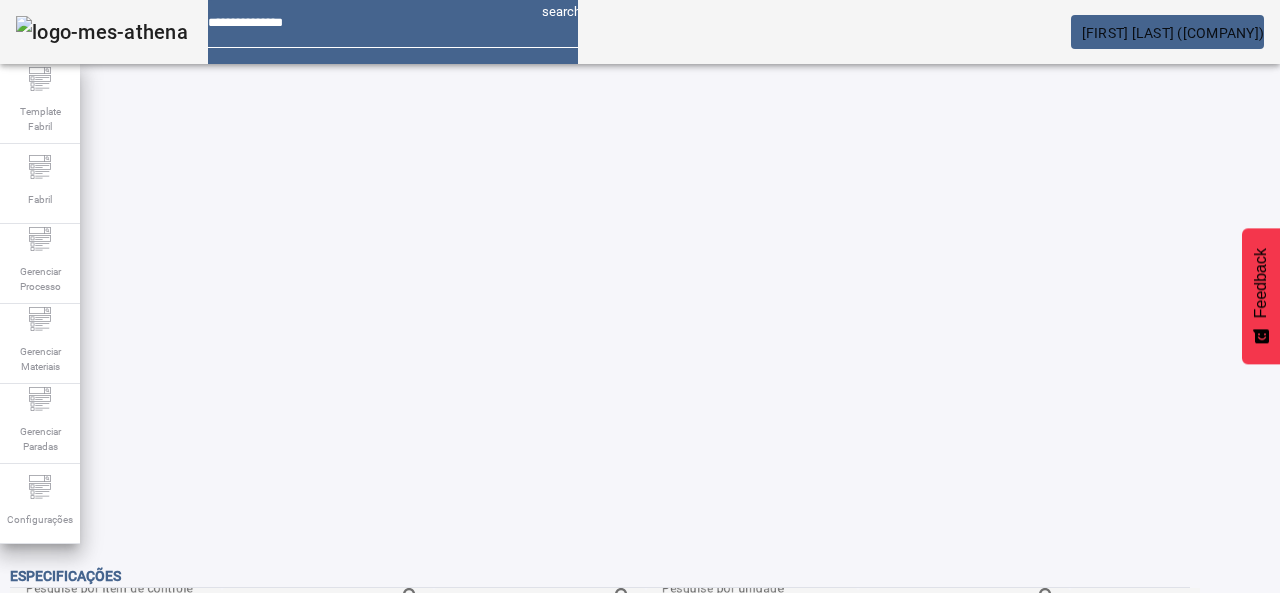 scroll, scrollTop: 206, scrollLeft: 0, axis: vertical 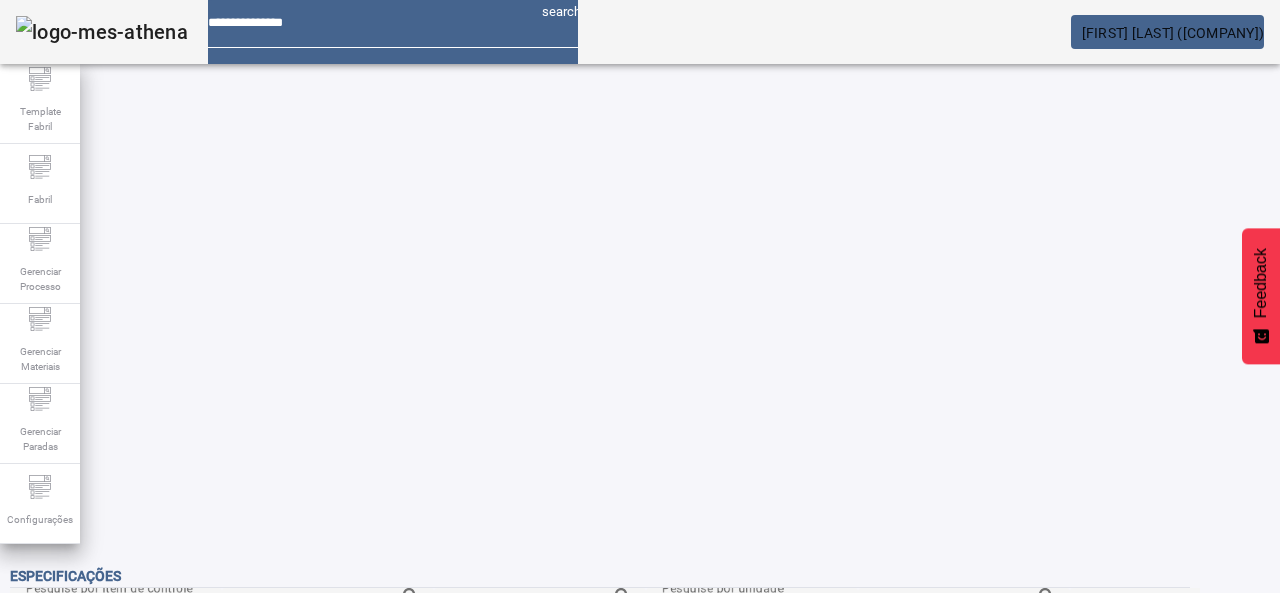 click 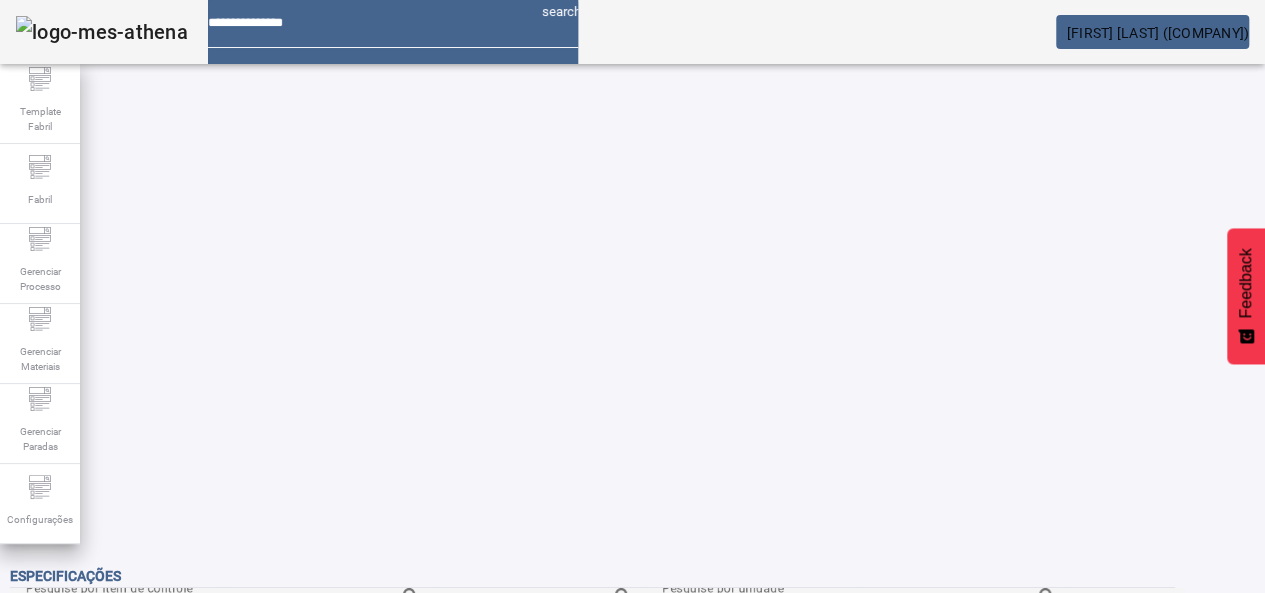 click at bounding box center (248, 1005) 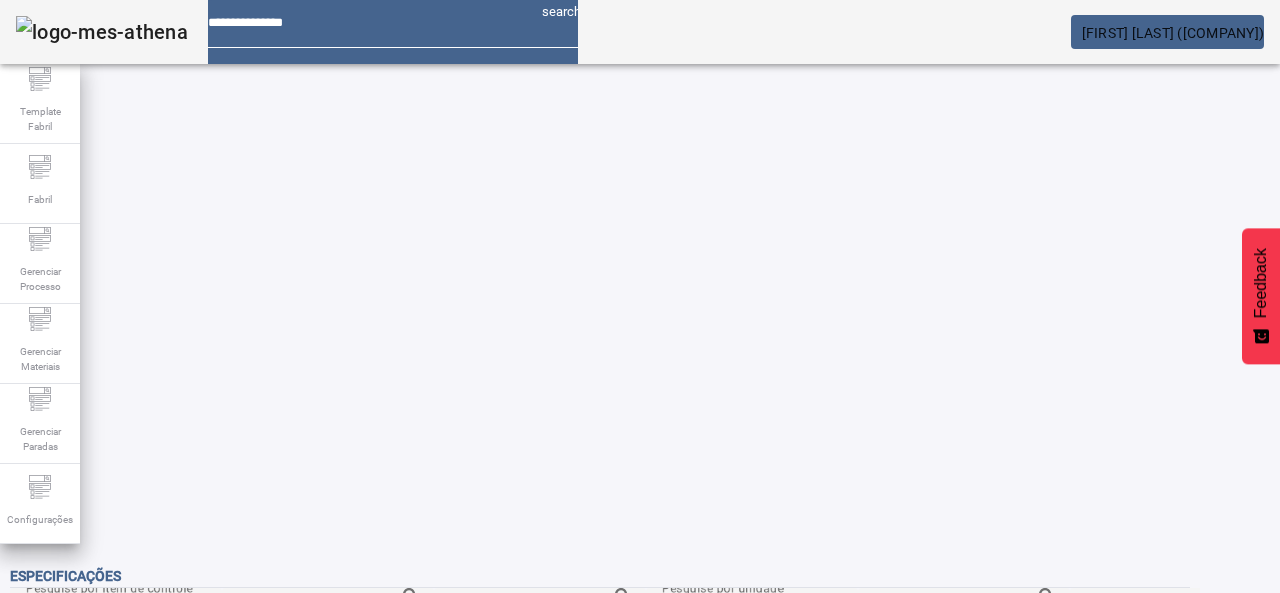 scroll, scrollTop: 156, scrollLeft: 0, axis: vertical 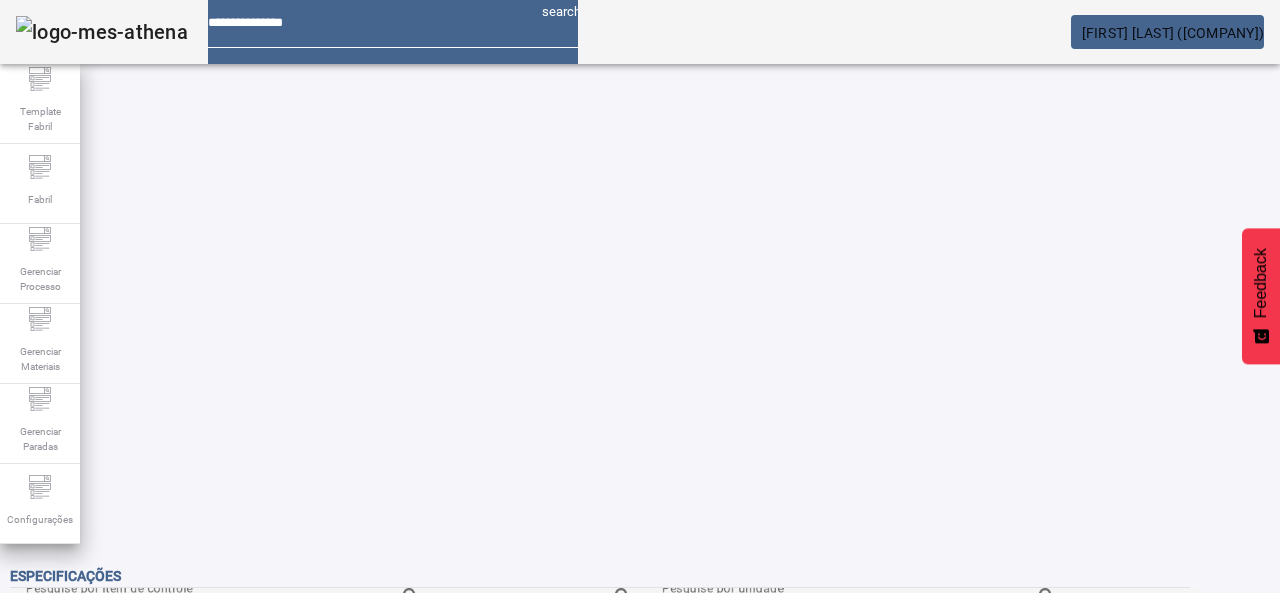 click 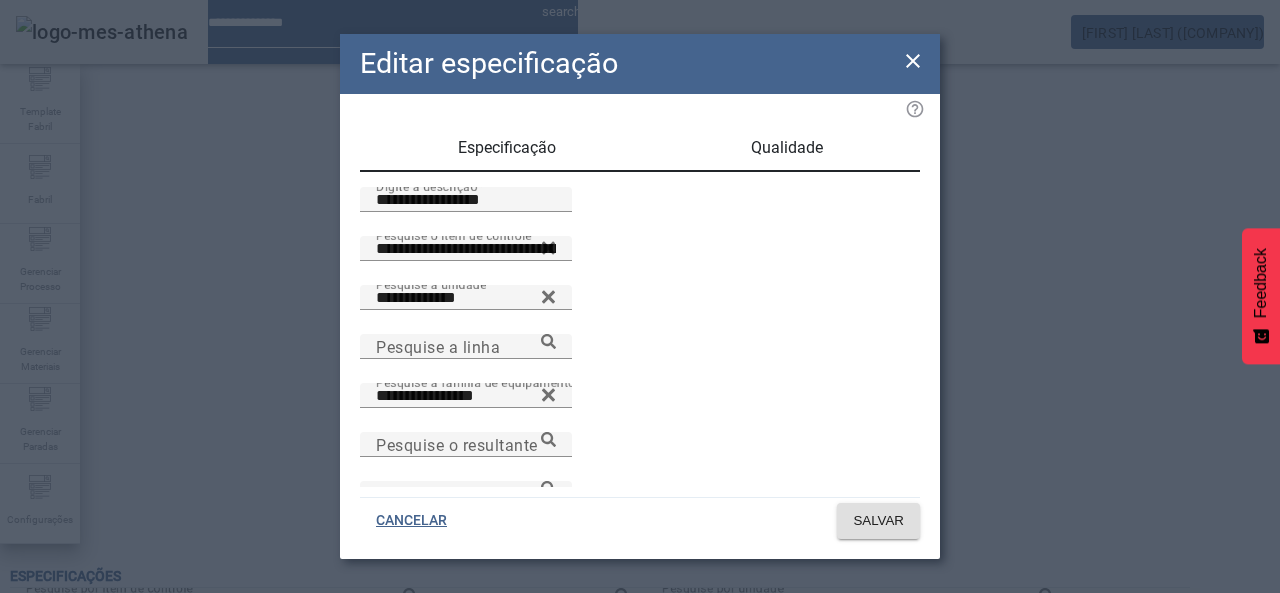 click on "Qualidade" at bounding box center [786, 148] 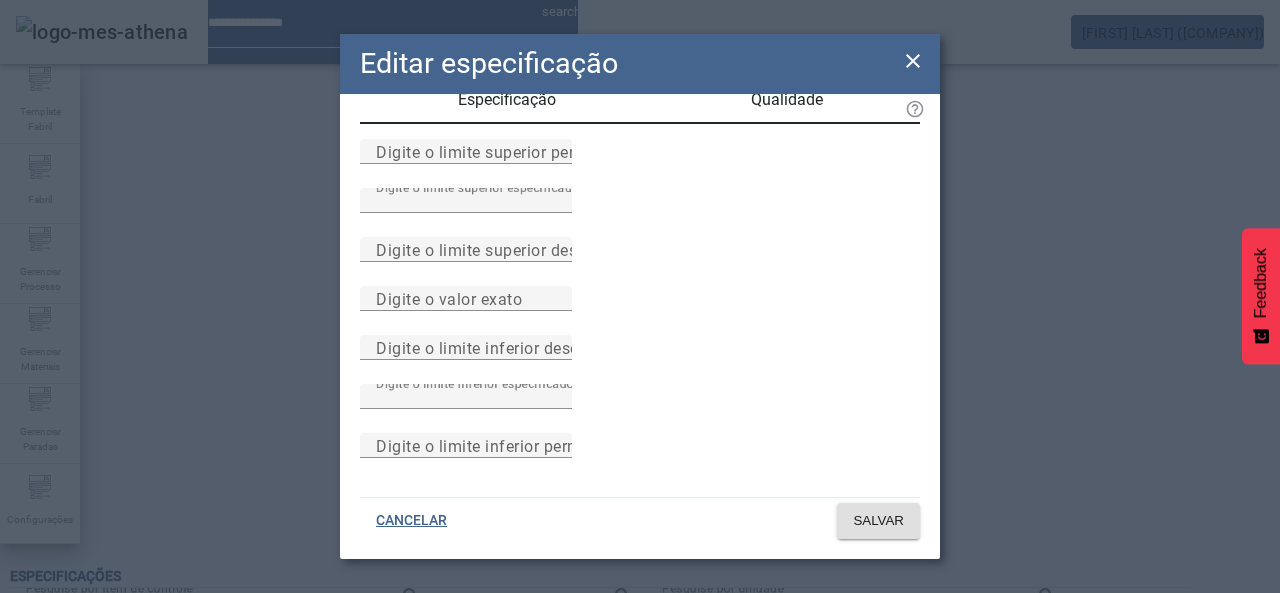 scroll, scrollTop: 250, scrollLeft: 0, axis: vertical 